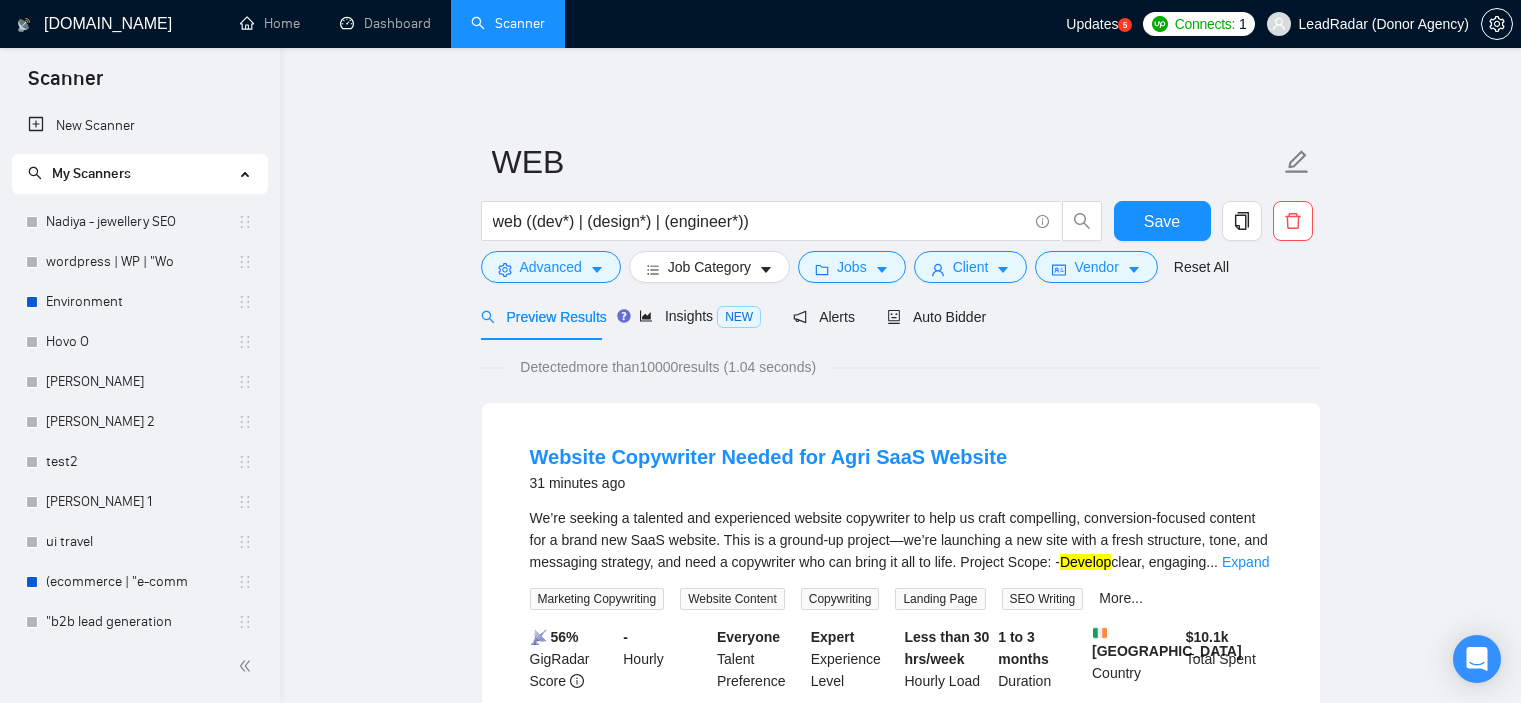 scroll, scrollTop: 0, scrollLeft: 0, axis: both 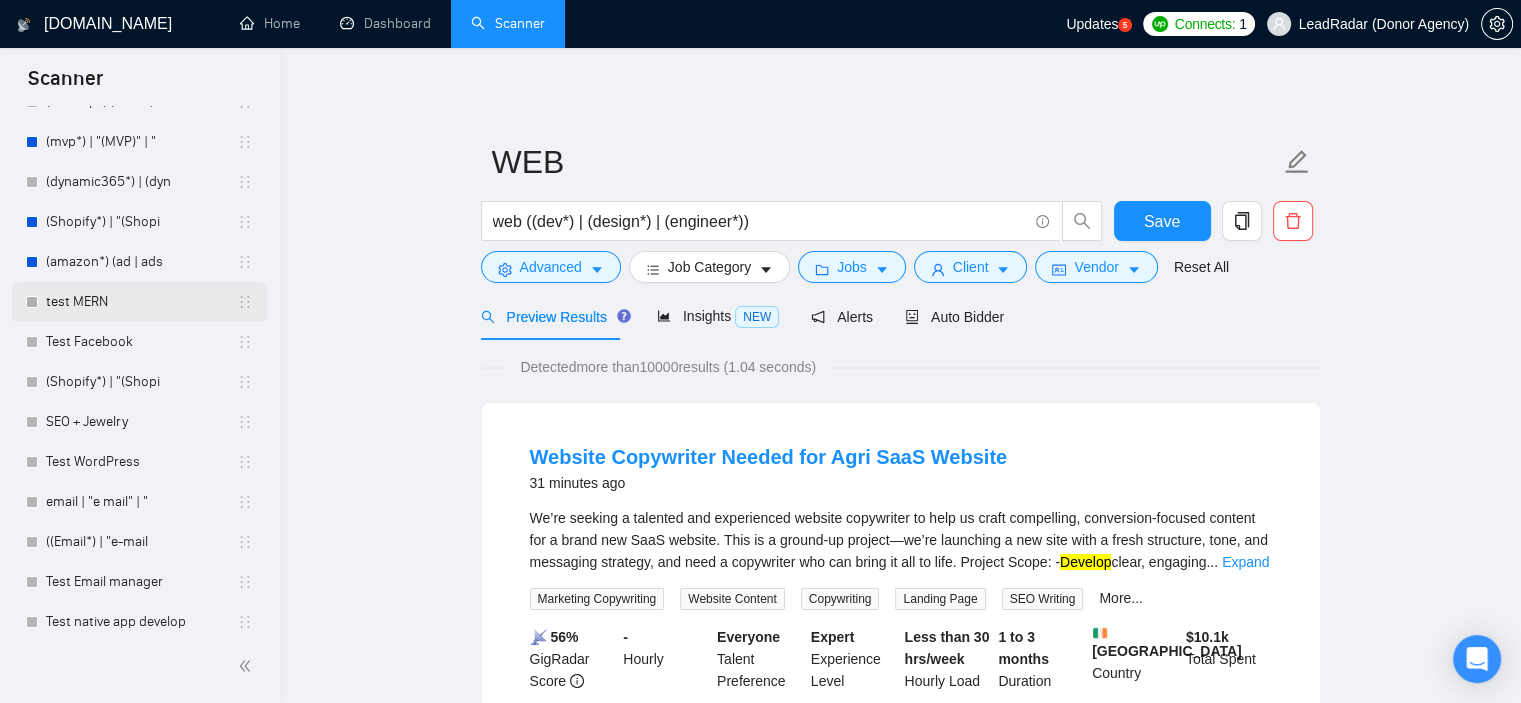 click on "test MERN" at bounding box center [141, 302] 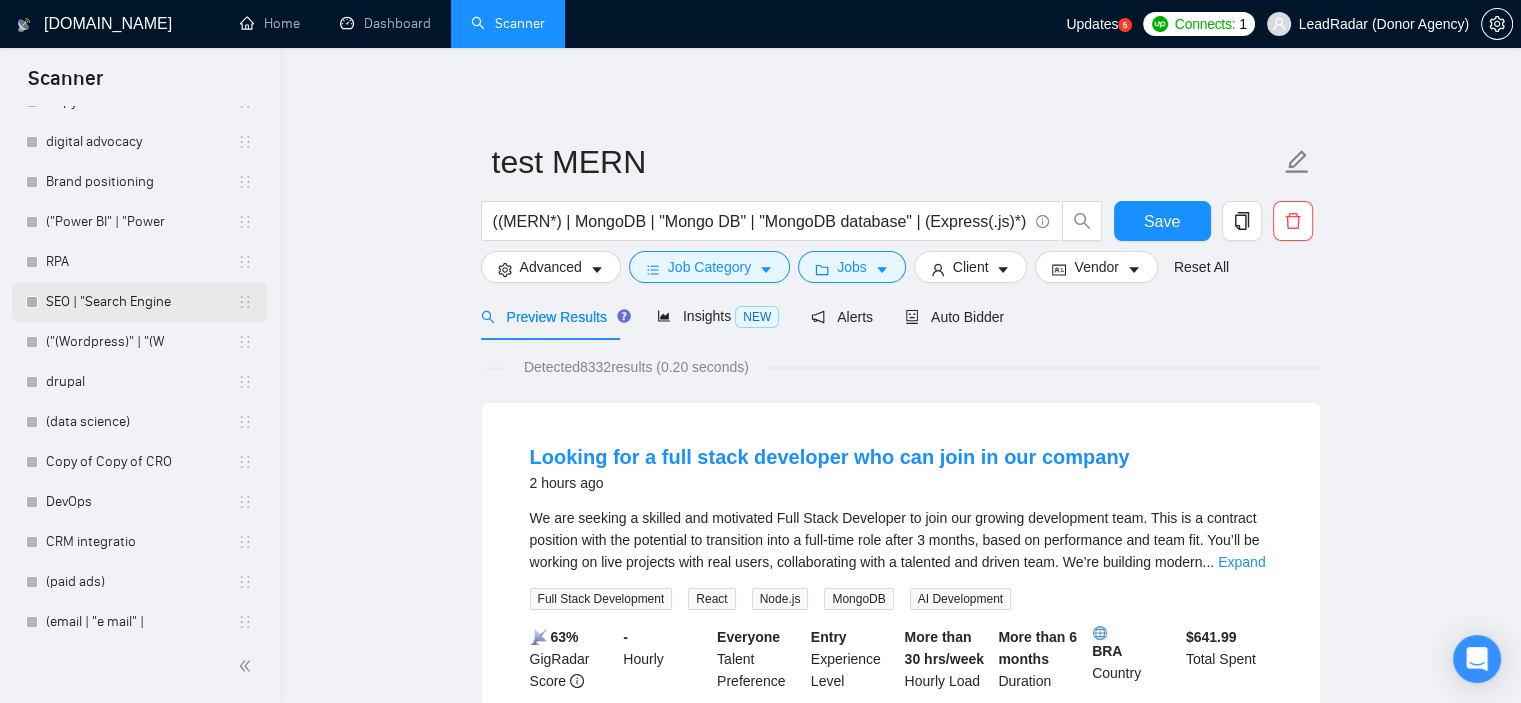 scroll, scrollTop: 4400, scrollLeft: 0, axis: vertical 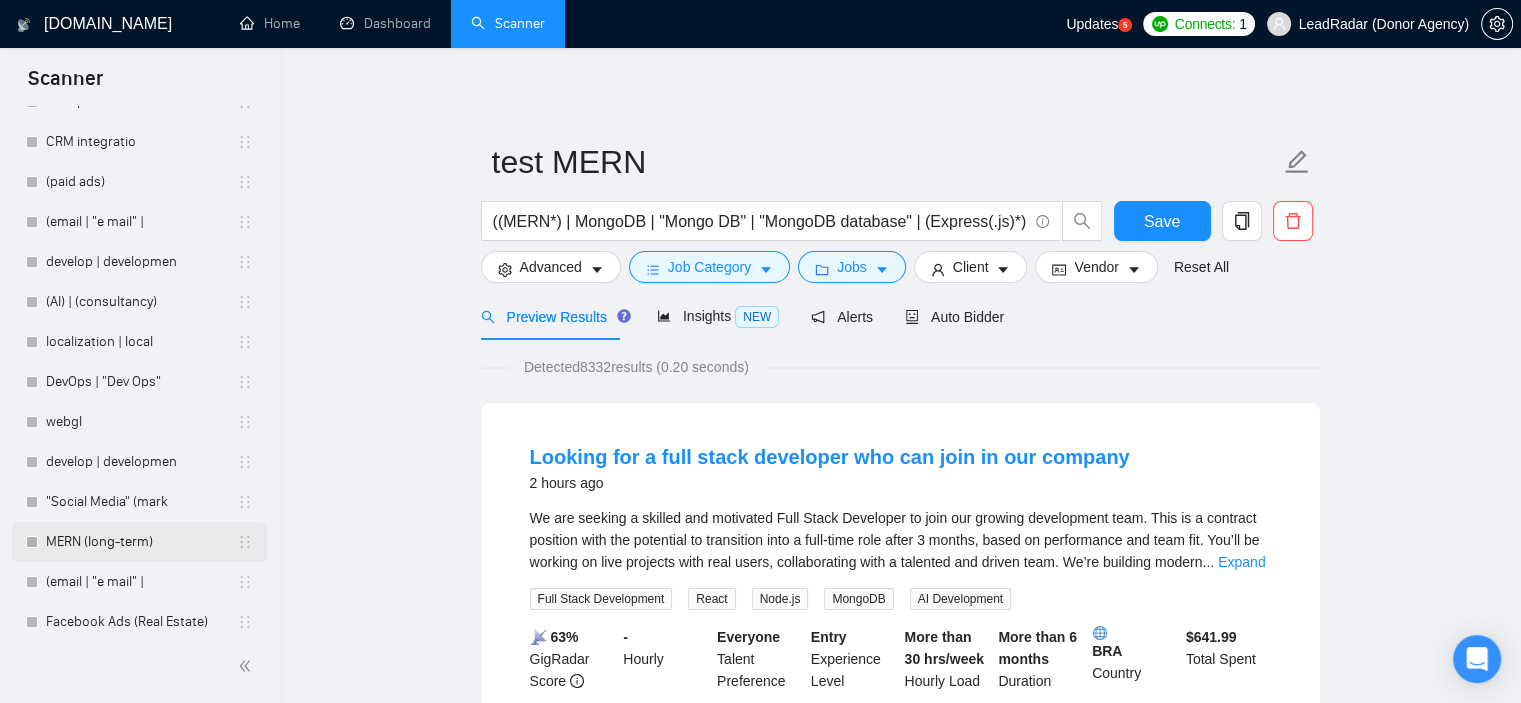 click on "MERN (long-term)" at bounding box center (141, 542) 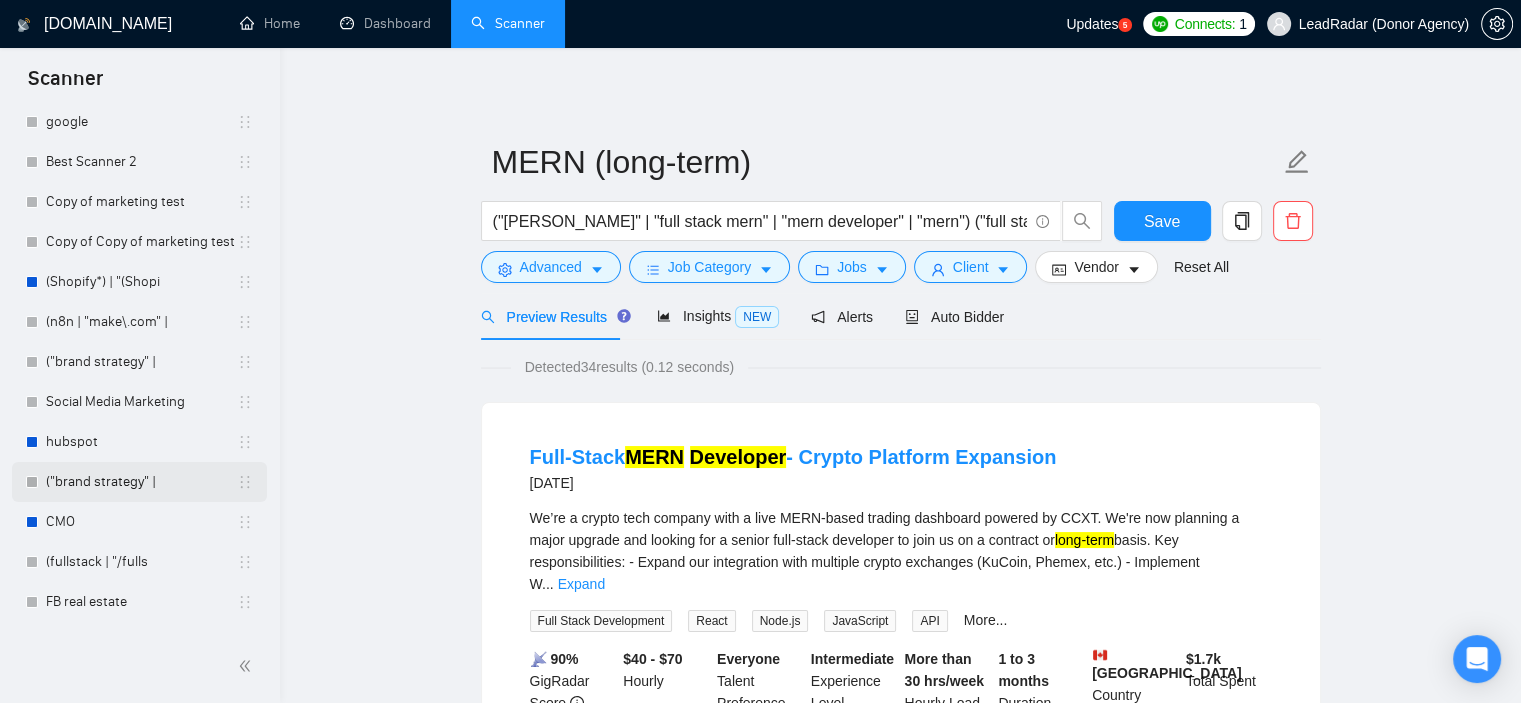 scroll, scrollTop: 5500, scrollLeft: 0, axis: vertical 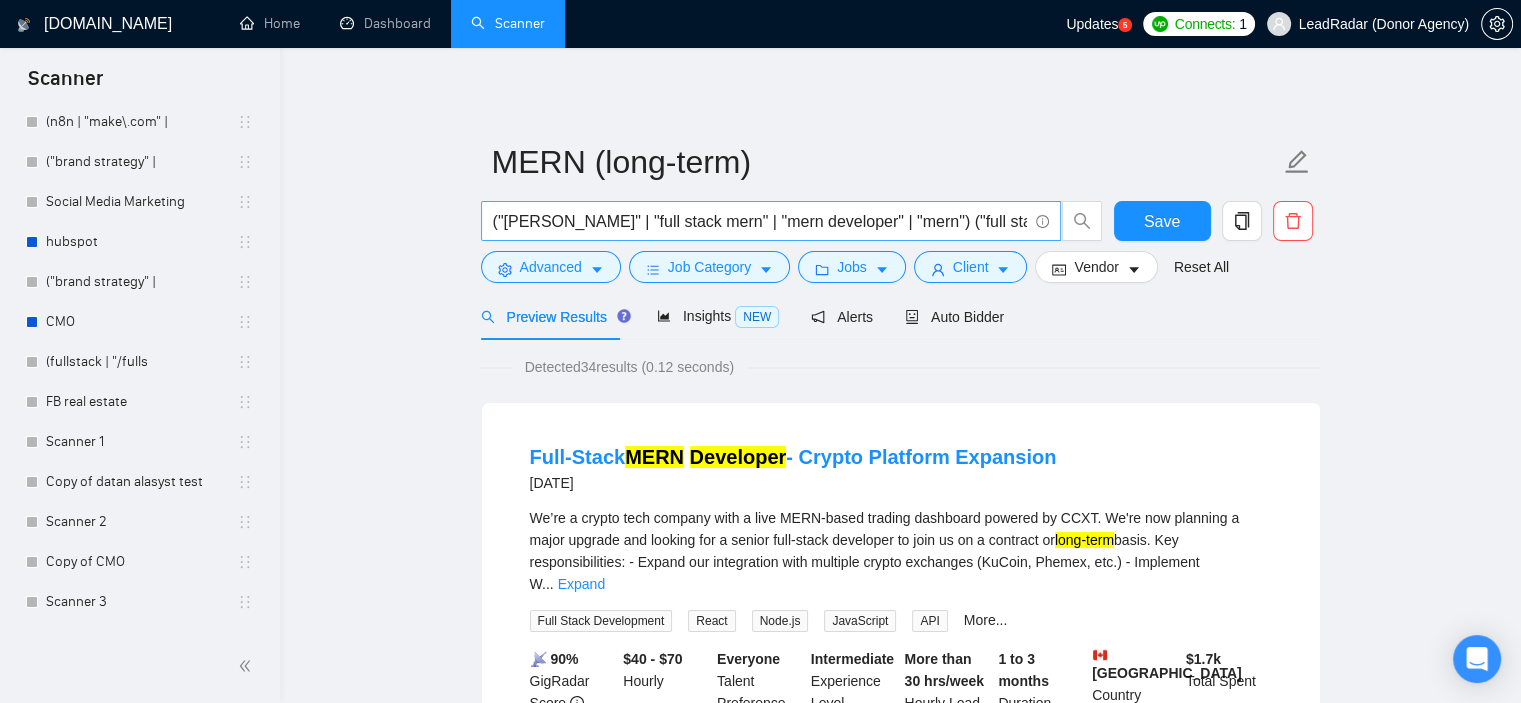 click on "("[PERSON_NAME]" | "full stack mern" | "mern developer" | "mern") ("full stack" | "FullStack" | react | node | mongodb | express) ("long-term" | "6 months" | "12 months")" at bounding box center (760, 221) 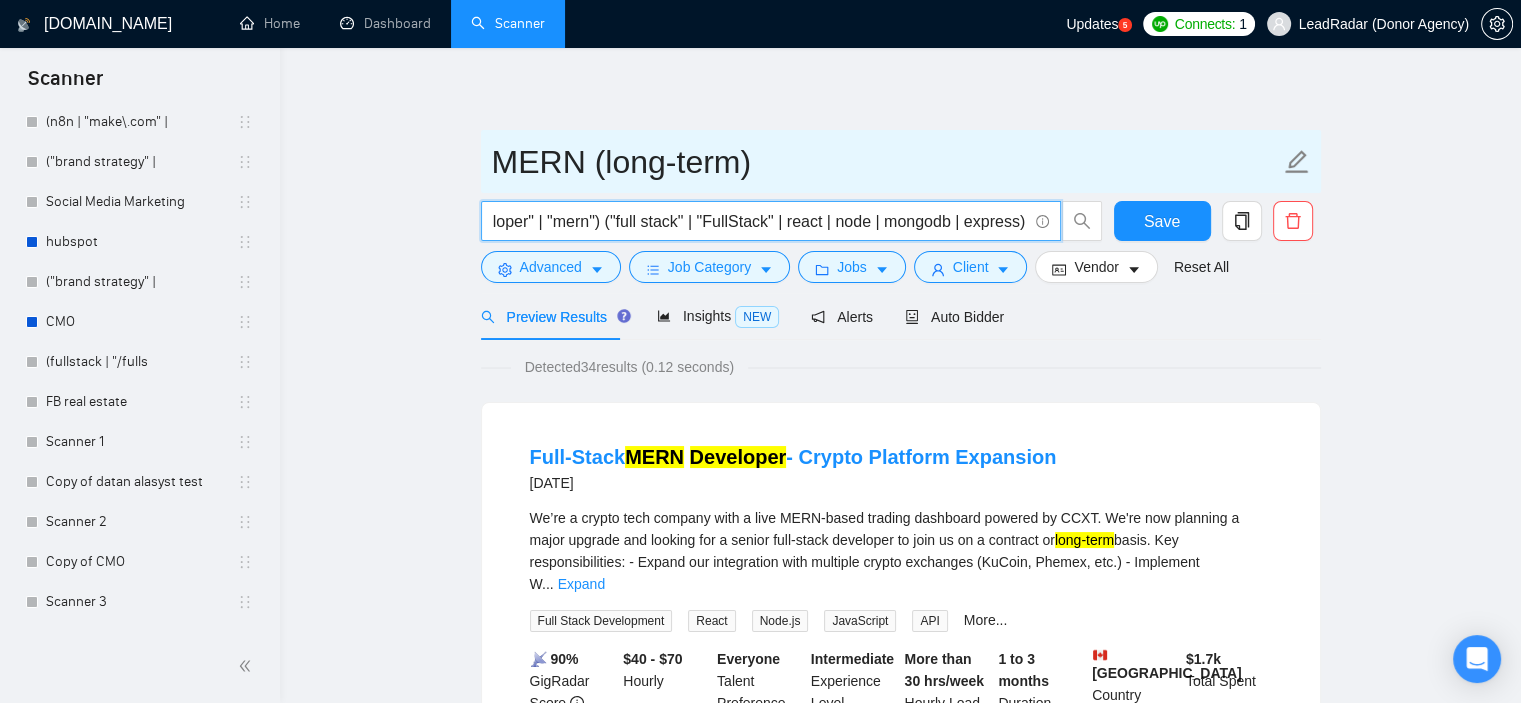 scroll, scrollTop: 0, scrollLeft: 384, axis: horizontal 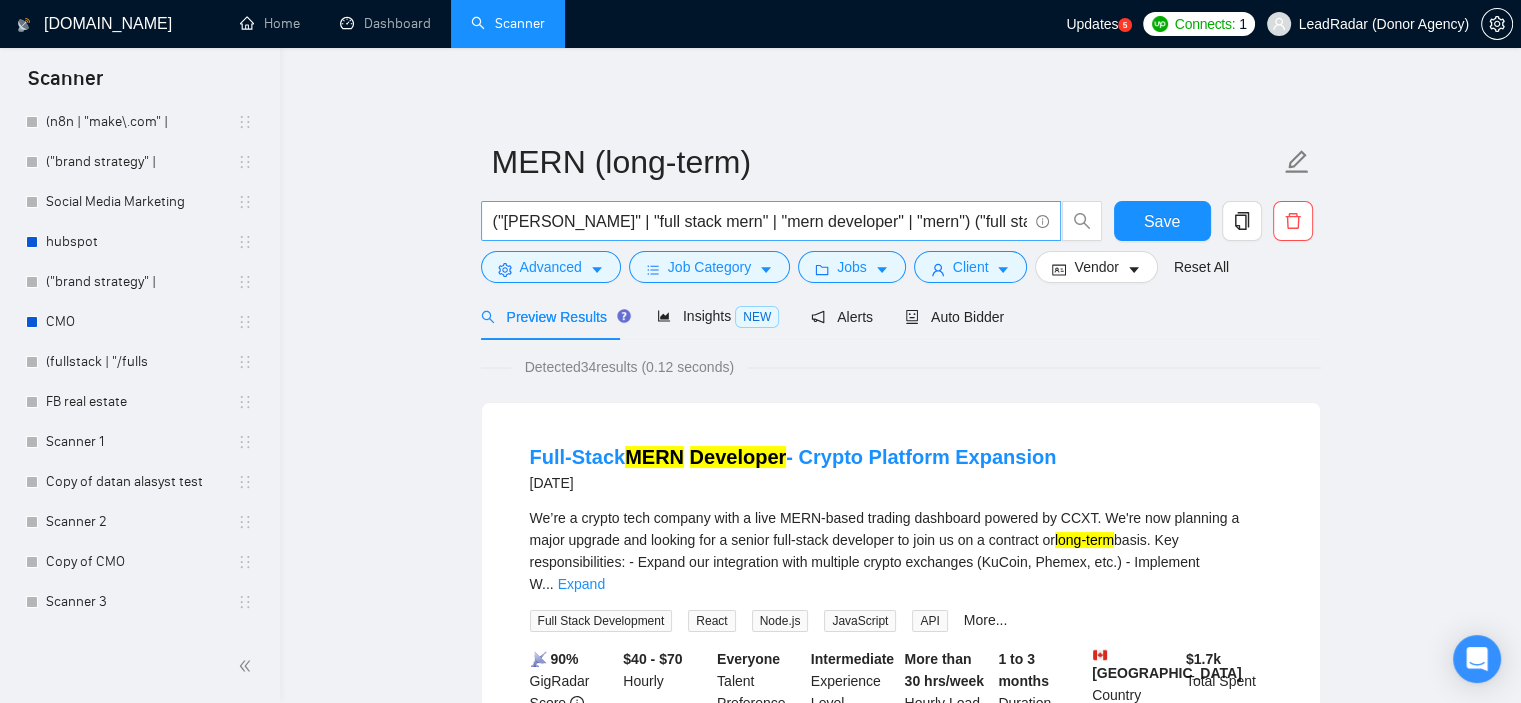 click on "("[PERSON_NAME]" | "full stack mern" | "mern developer" | "mern") ("full stack" | "FullStack" | react | node | mongodb | express) ("long-term" | "6 months" | "12 months")" at bounding box center [771, 221] 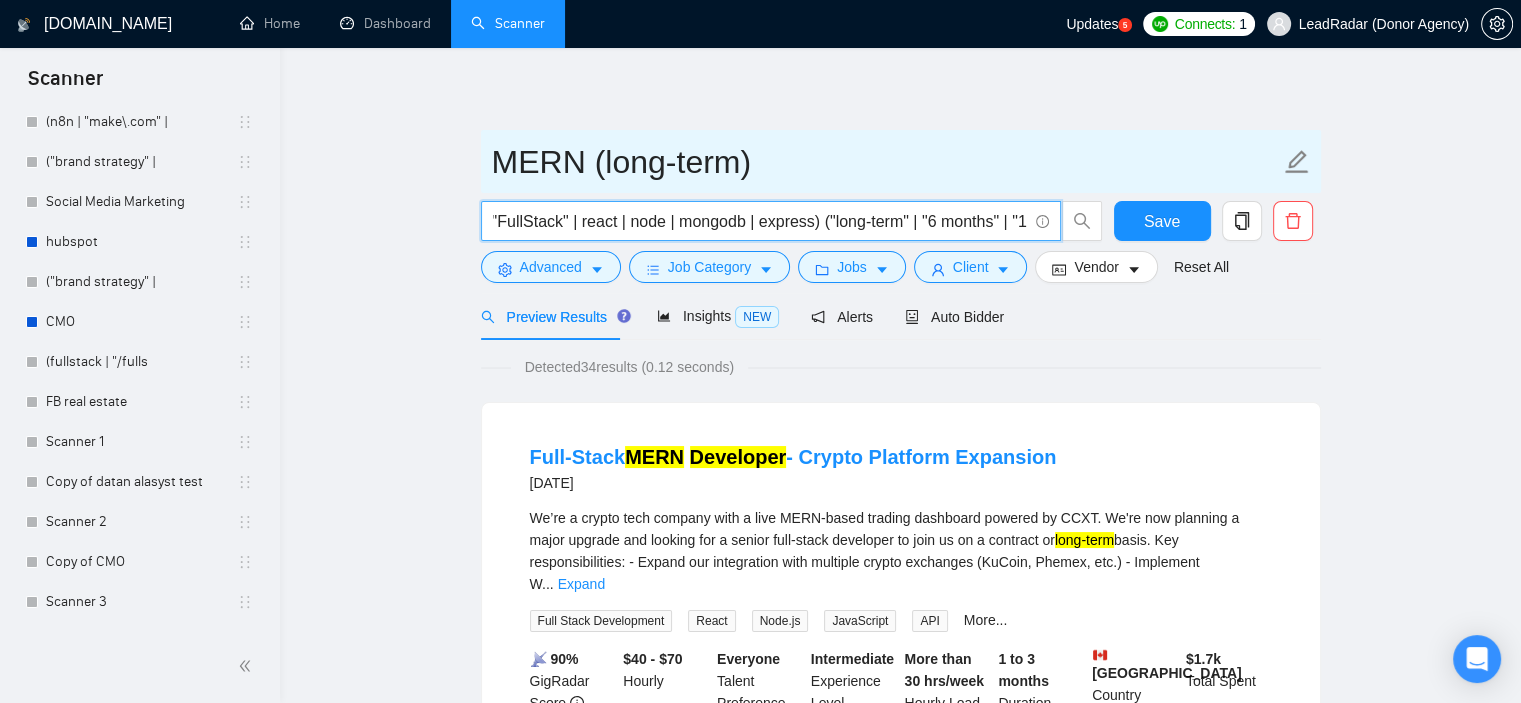 scroll, scrollTop: 0, scrollLeft: 600, axis: horizontal 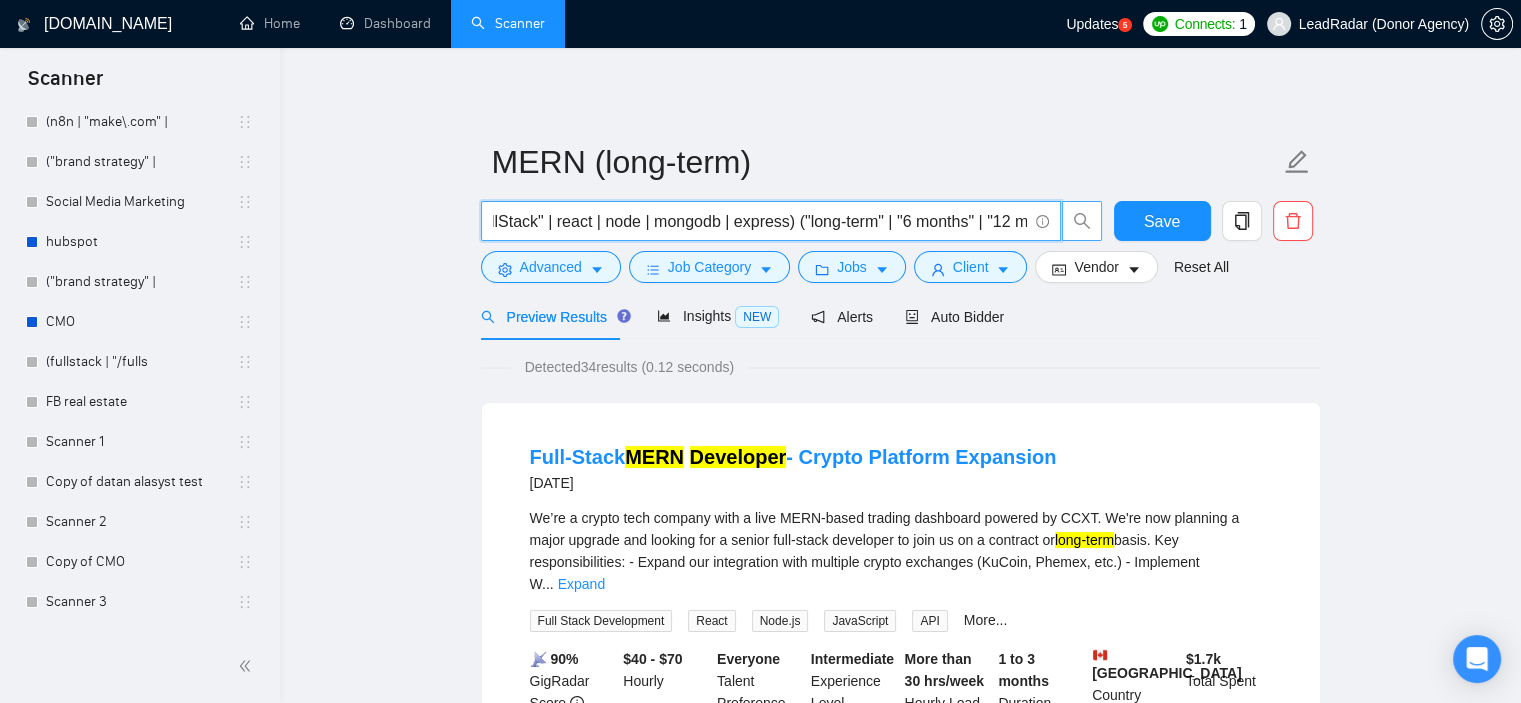 drag, startPoint x: 494, startPoint y: 223, endPoint x: 1085, endPoint y: 212, distance: 591.10236 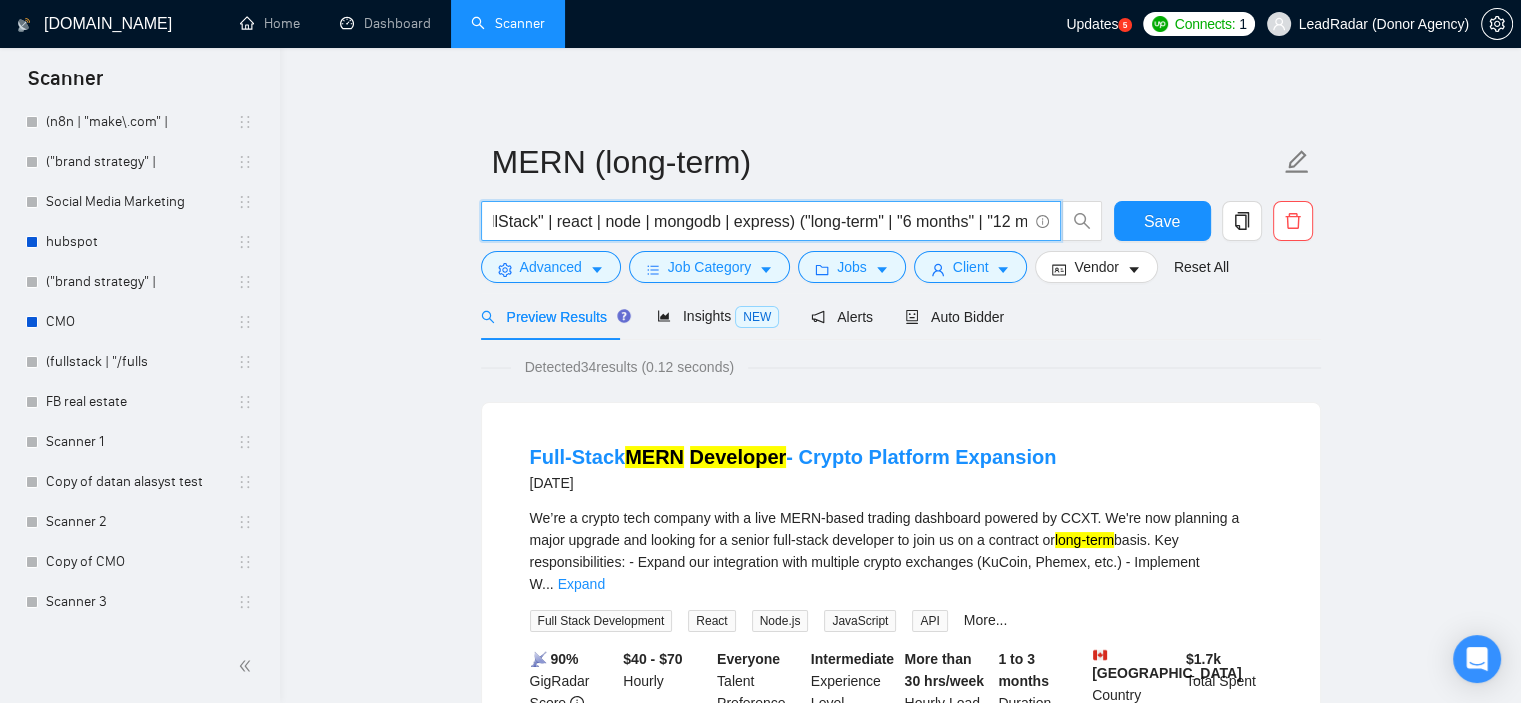 click on "("[PERSON_NAME]" | "full stack mern" | "mern developer" | "mern") ("full stack" | "FullStack" | react | node | mongodb | express) ("long-term" | "6 months" | "12 months")" at bounding box center [760, 221] 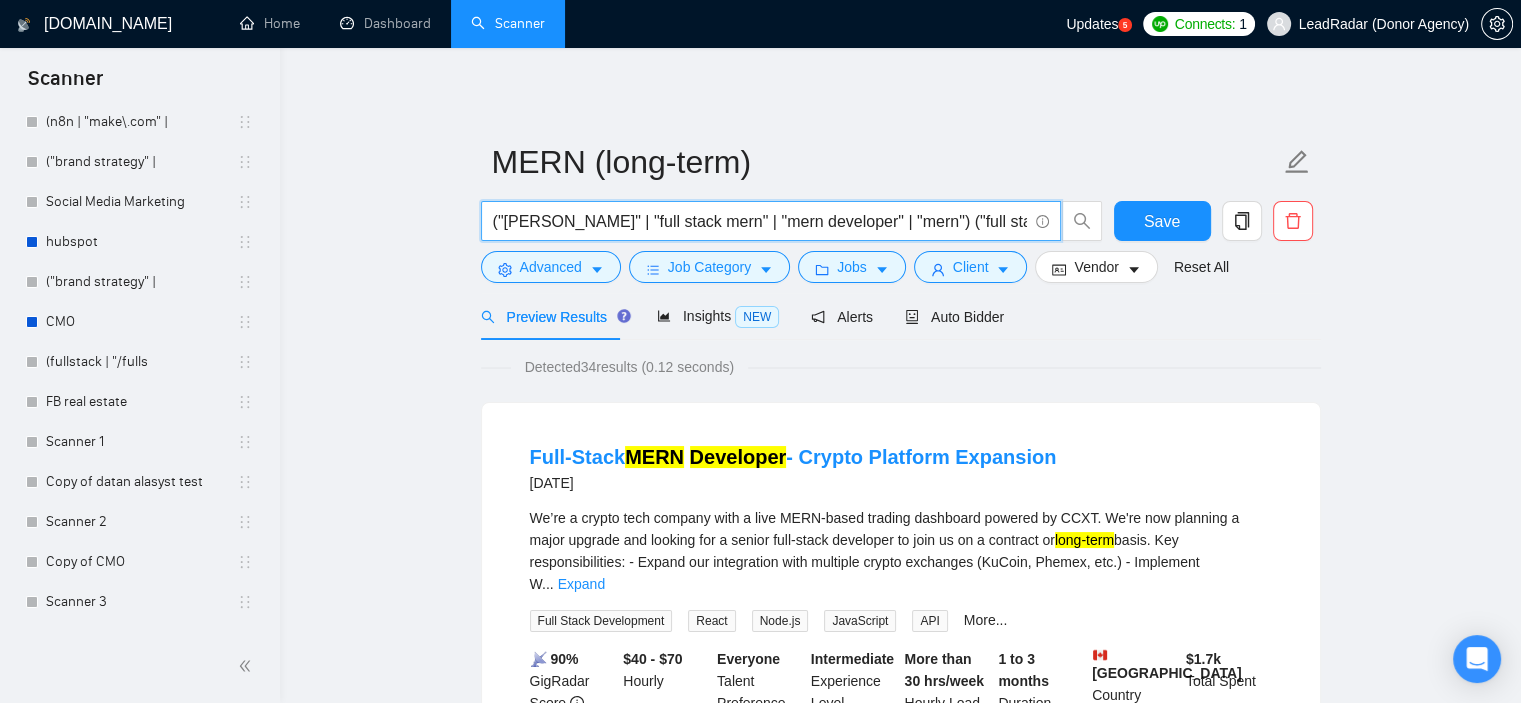 drag, startPoint x: 1025, startPoint y: 219, endPoint x: 342, endPoint y: 267, distance: 684.6846 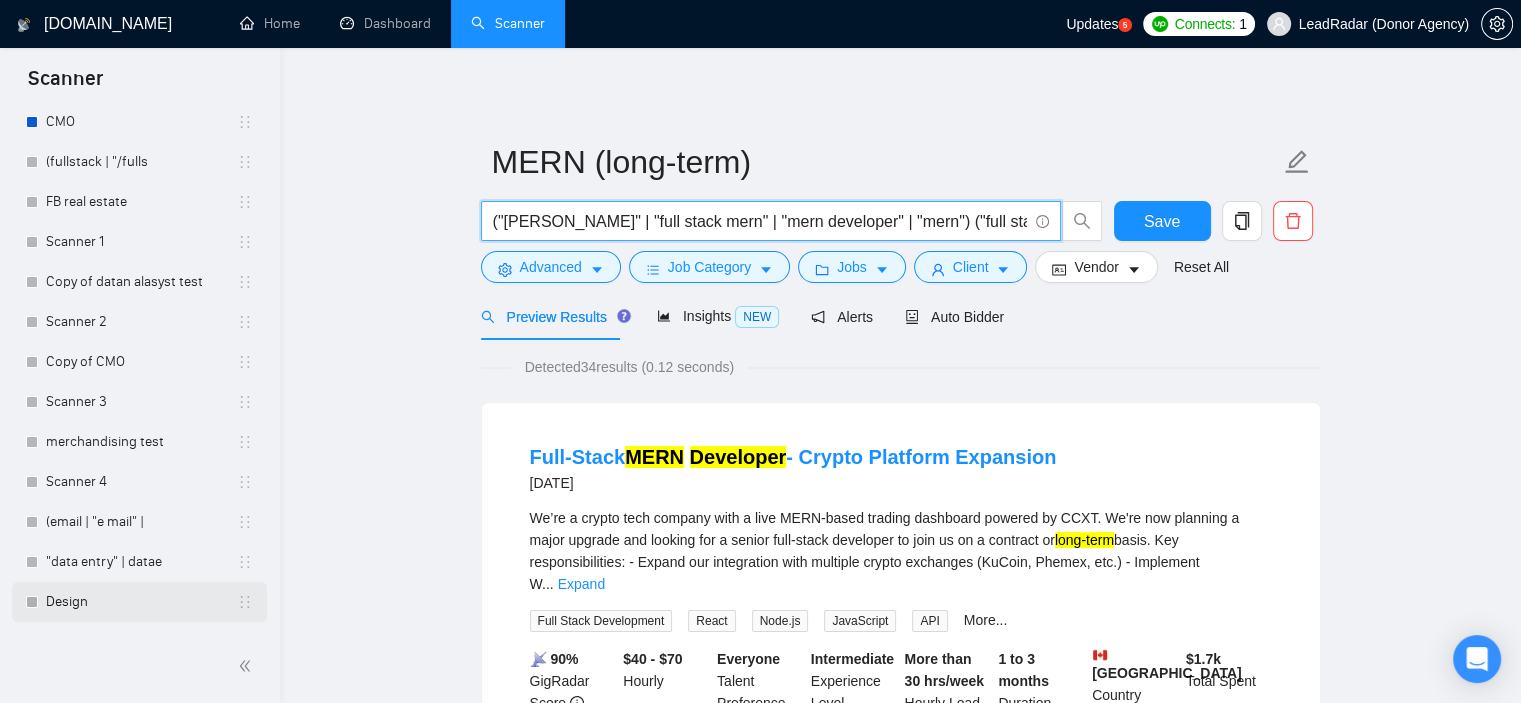 scroll, scrollTop: 5892, scrollLeft: 0, axis: vertical 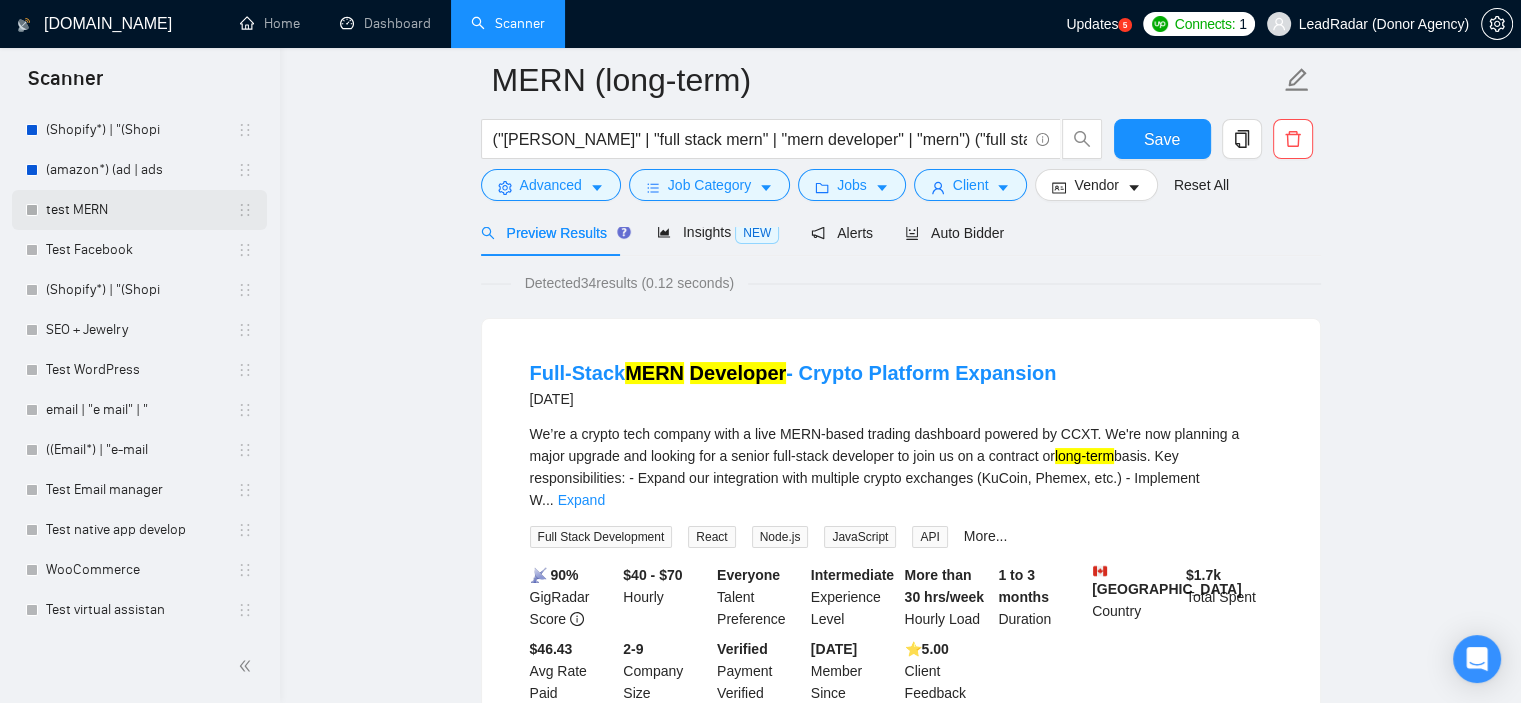 click on "test MERN" at bounding box center (141, 210) 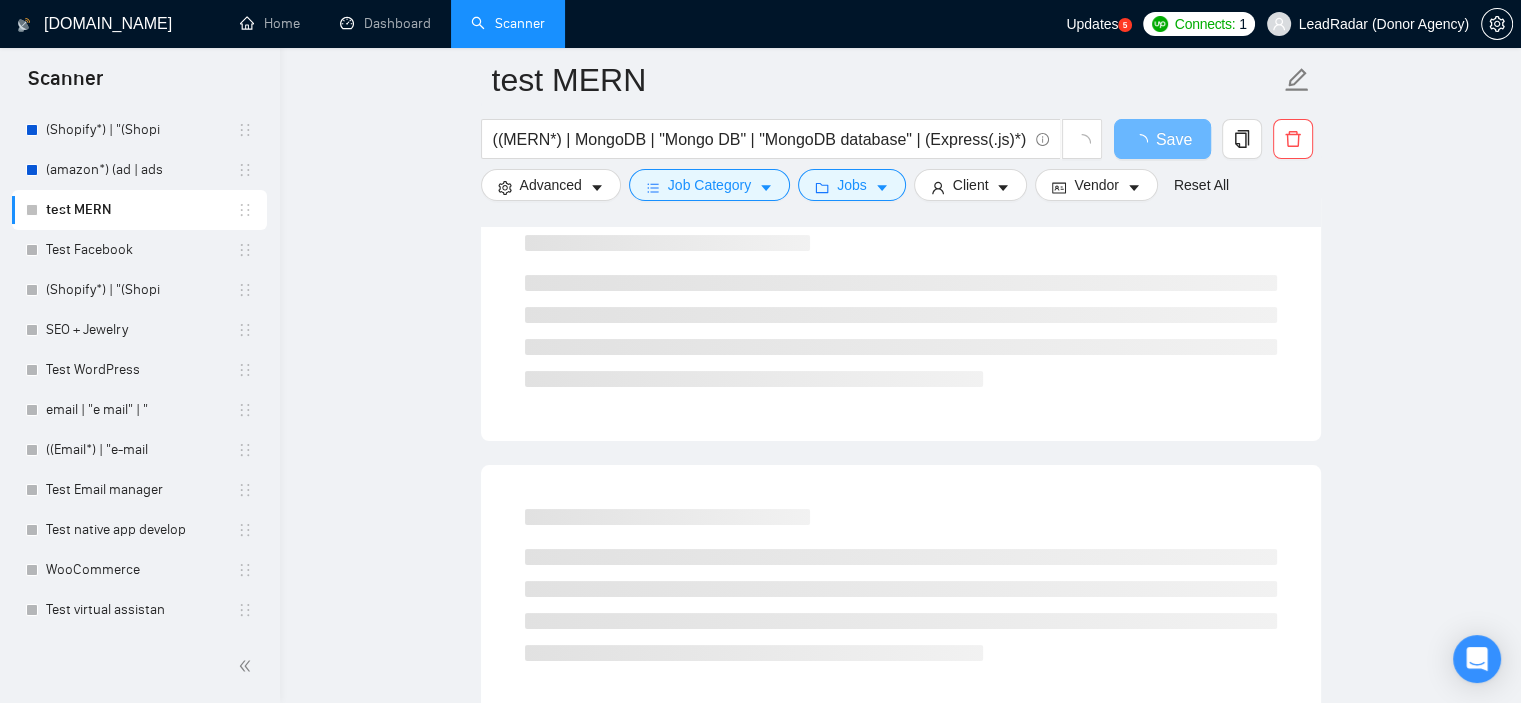 scroll, scrollTop: 127, scrollLeft: 0, axis: vertical 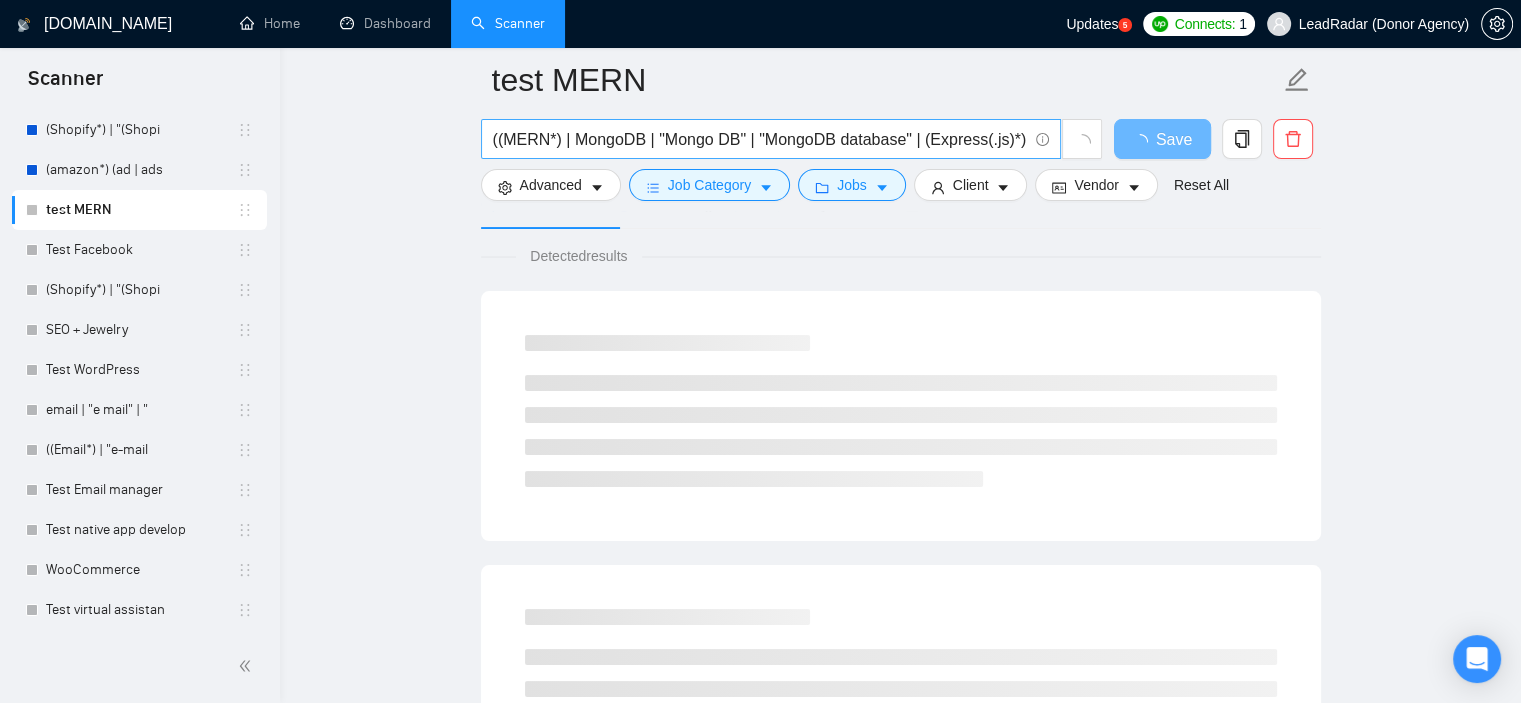 click on "((MERN*) | MongoDB | "Mongo DB" | "MongoDB database" | (Express(.js)*) | "express js" (React*) | (Node*) | "Node JS")" at bounding box center (760, 139) 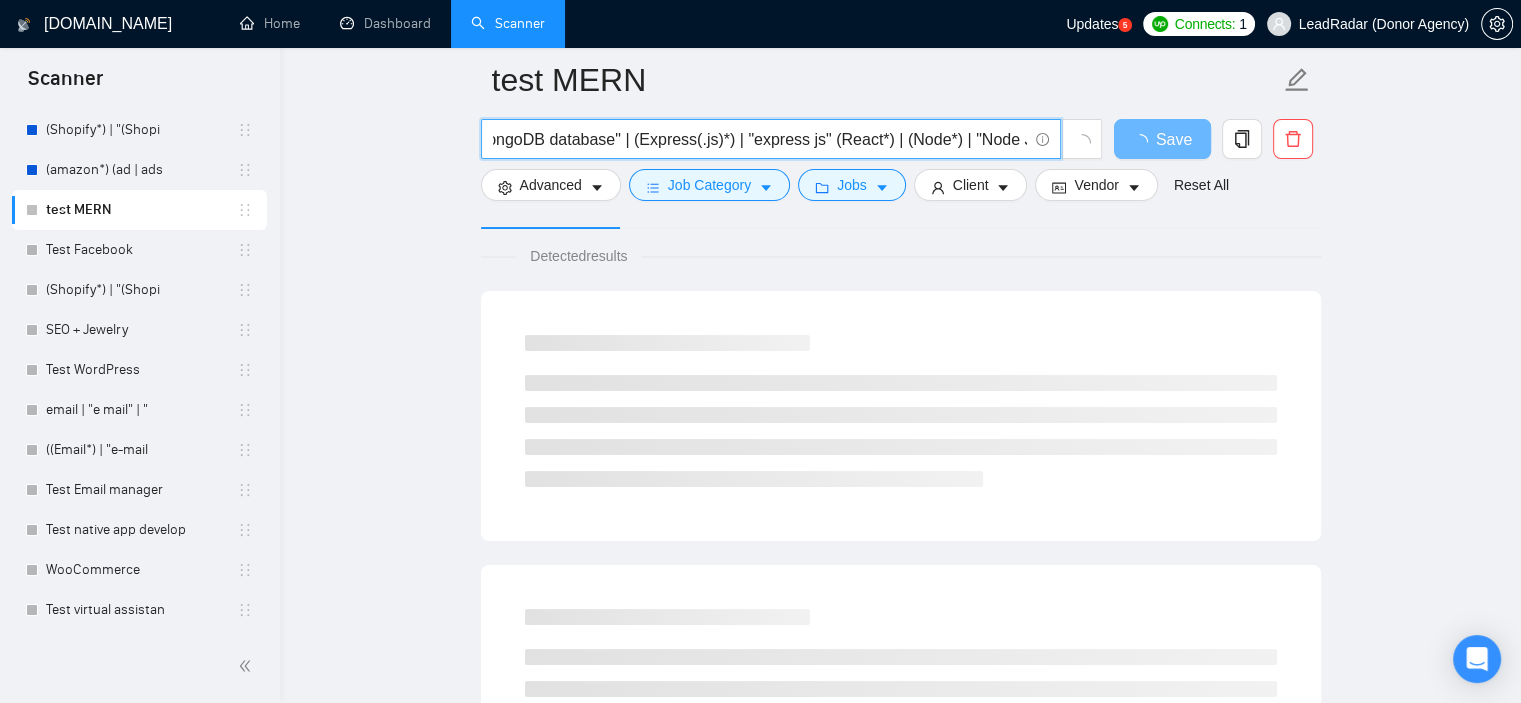 scroll, scrollTop: 0, scrollLeft: 299, axis: horizontal 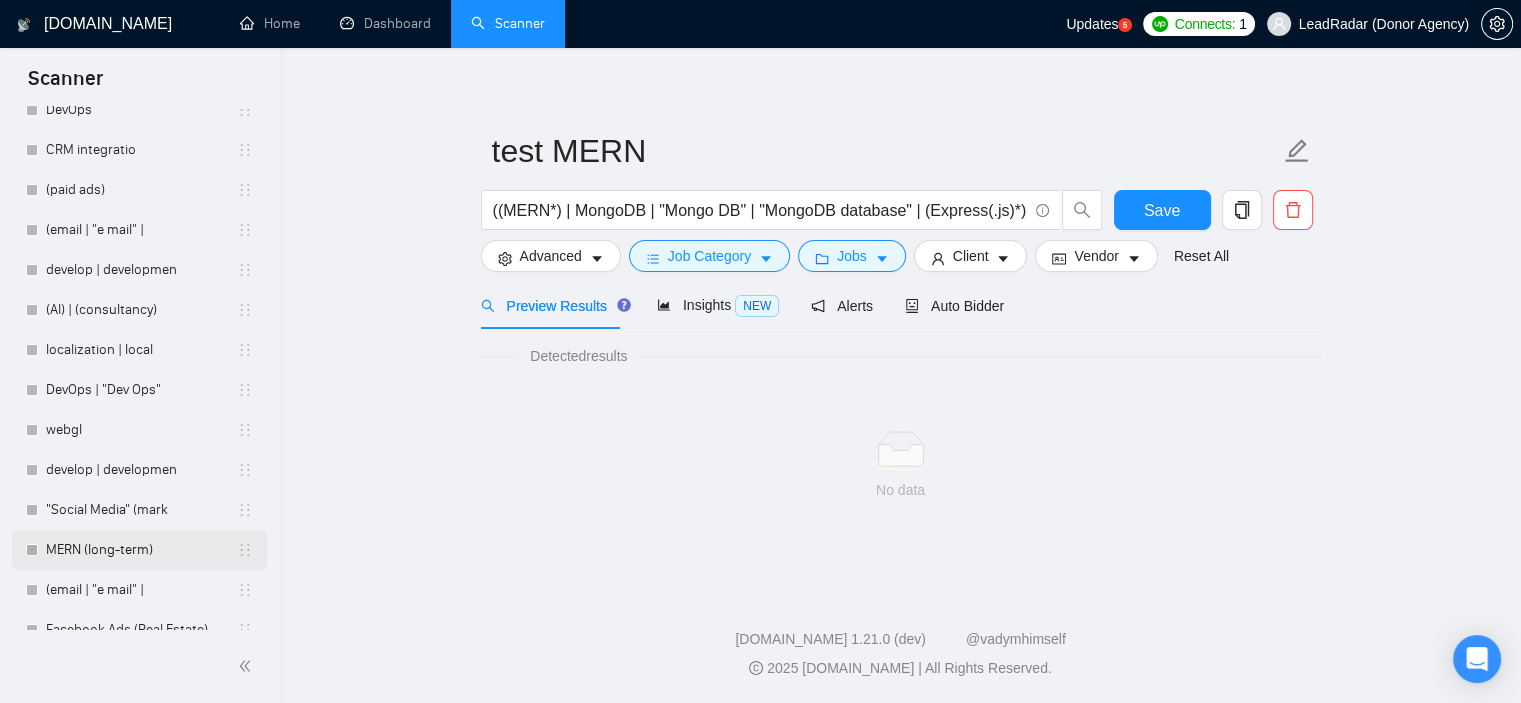 click on "MERN (long-term)" at bounding box center [141, 550] 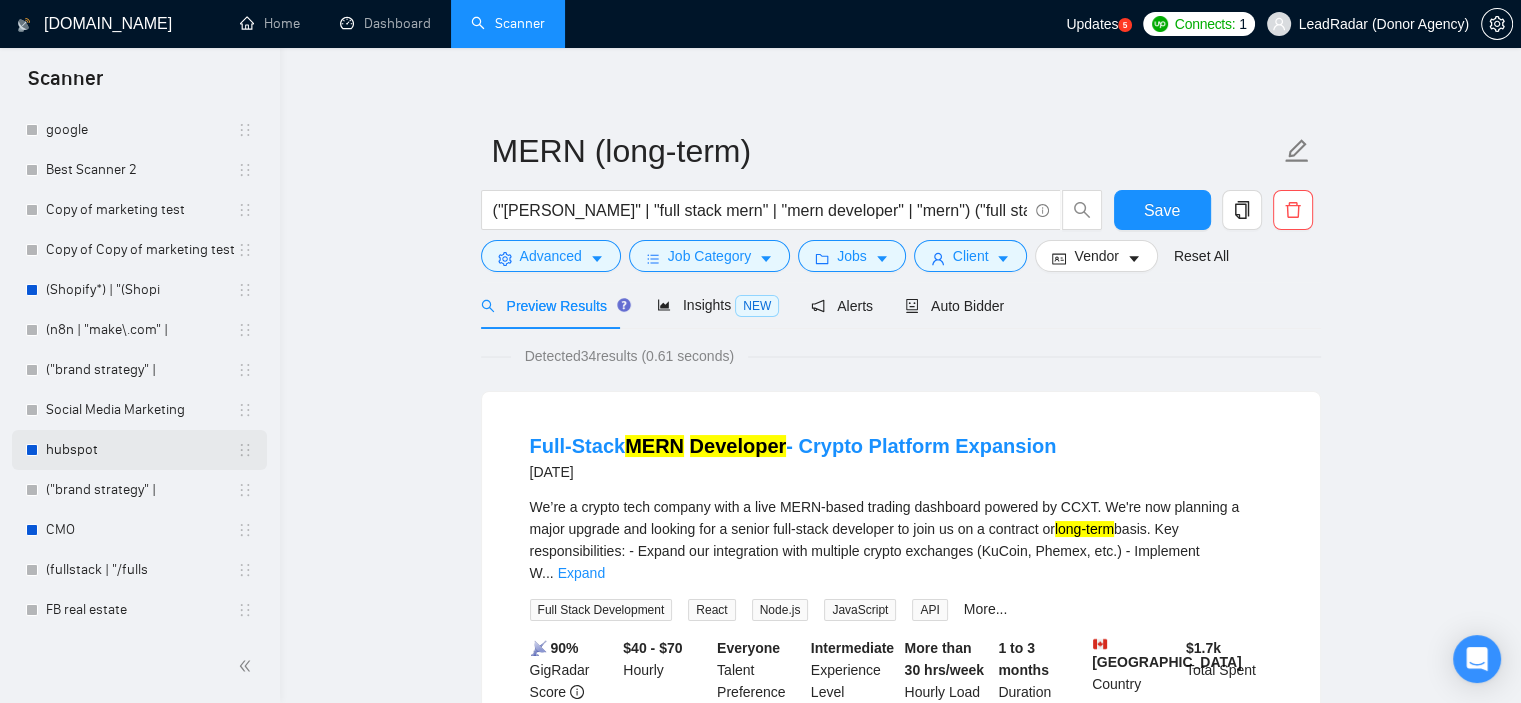 scroll, scrollTop: 5392, scrollLeft: 0, axis: vertical 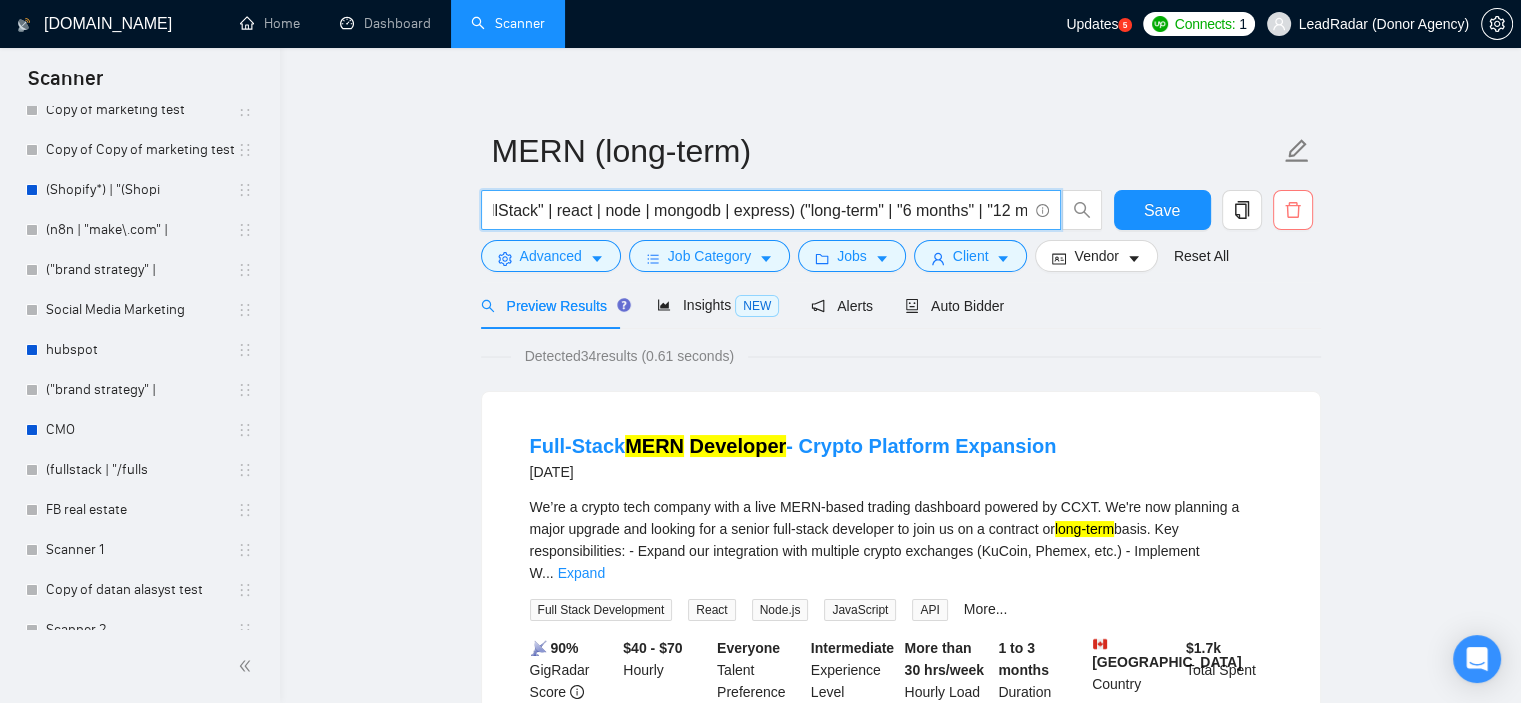 drag, startPoint x: 494, startPoint y: 213, endPoint x: 1286, endPoint y: 212, distance: 792.0006 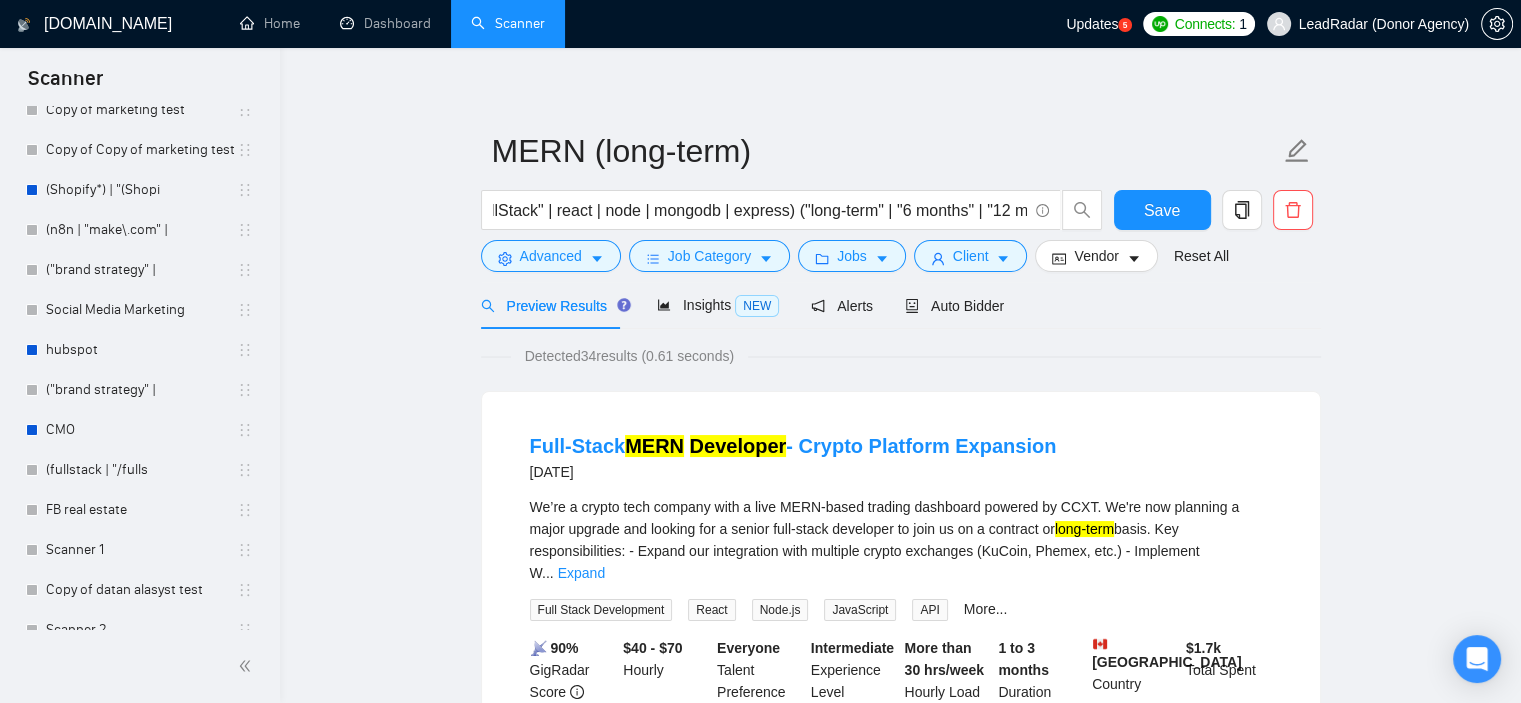 scroll, scrollTop: 0, scrollLeft: 0, axis: both 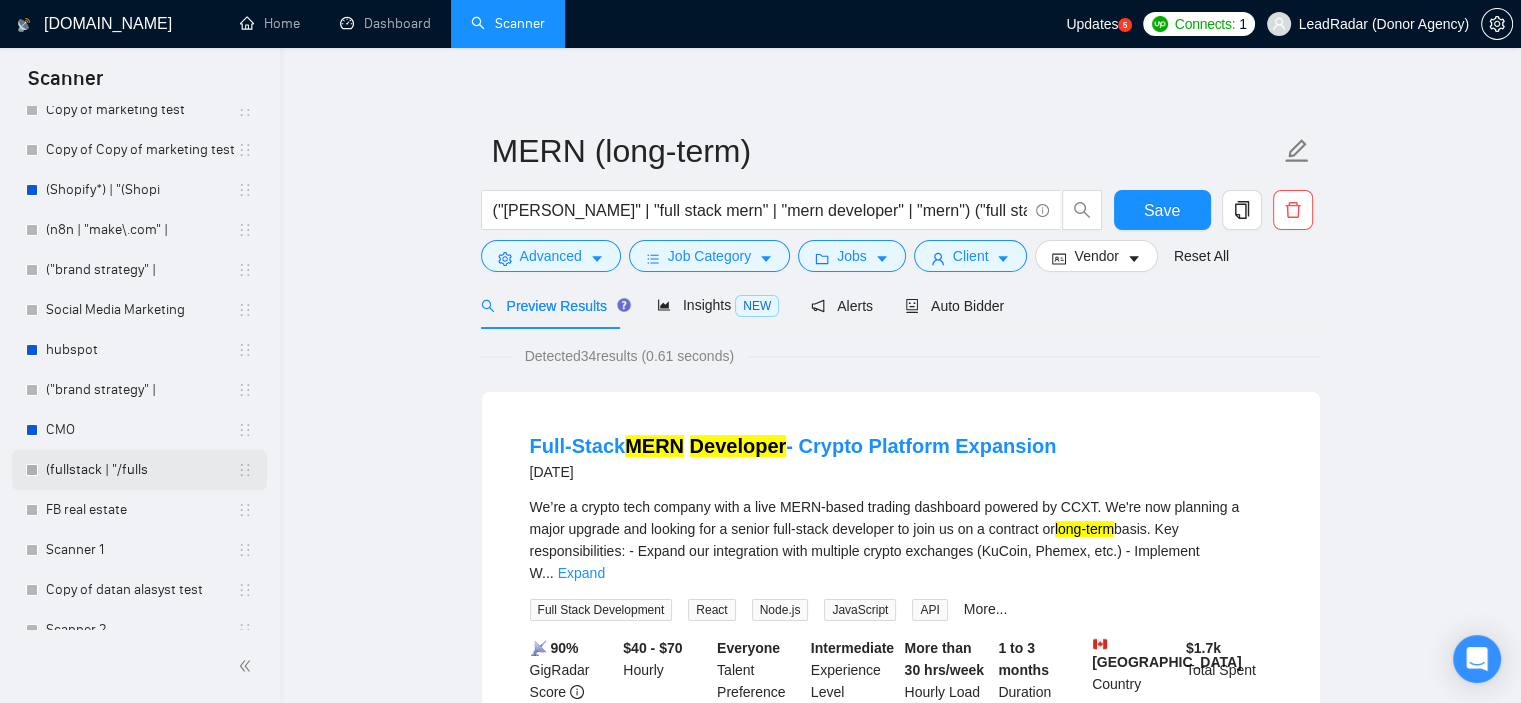 click on "(fullstack | "/fulls" at bounding box center (141, 470) 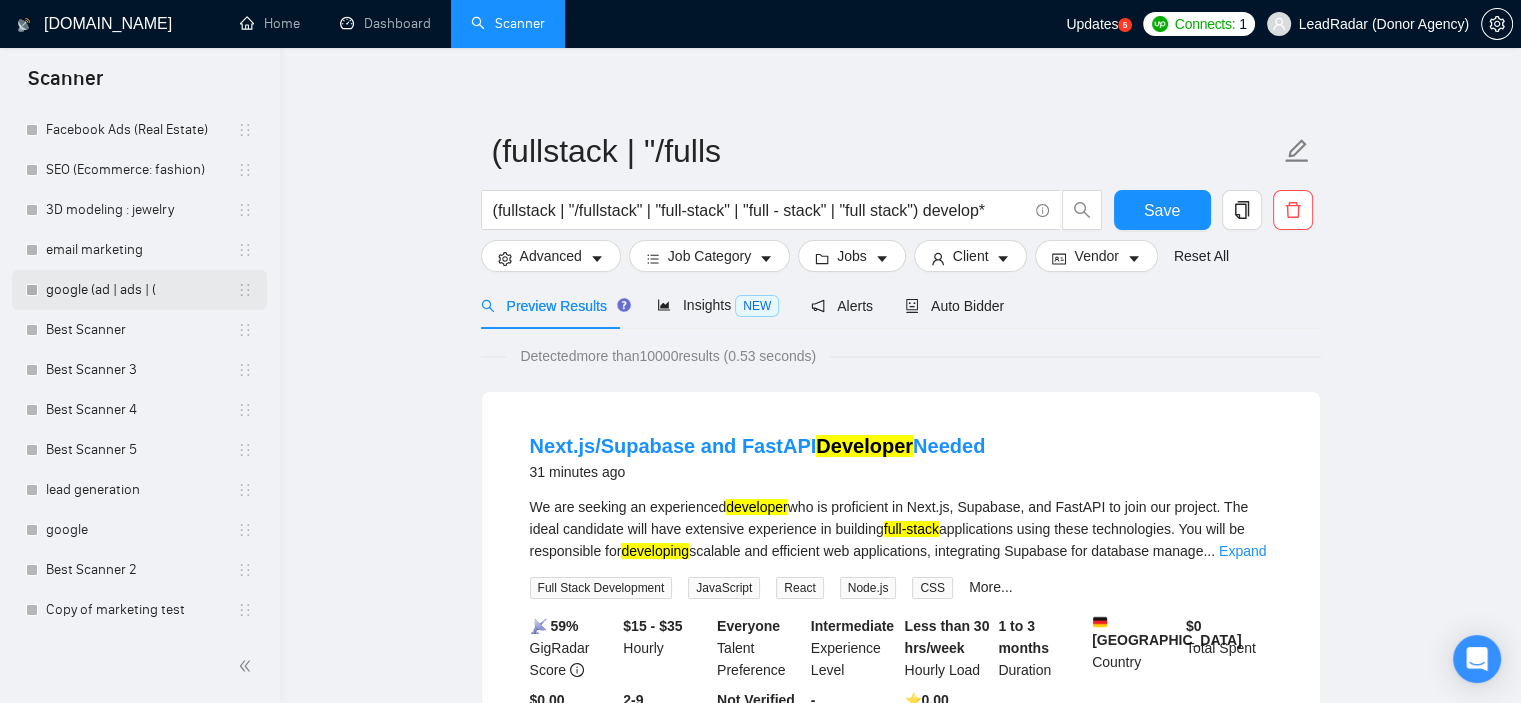 scroll, scrollTop: 4792, scrollLeft: 0, axis: vertical 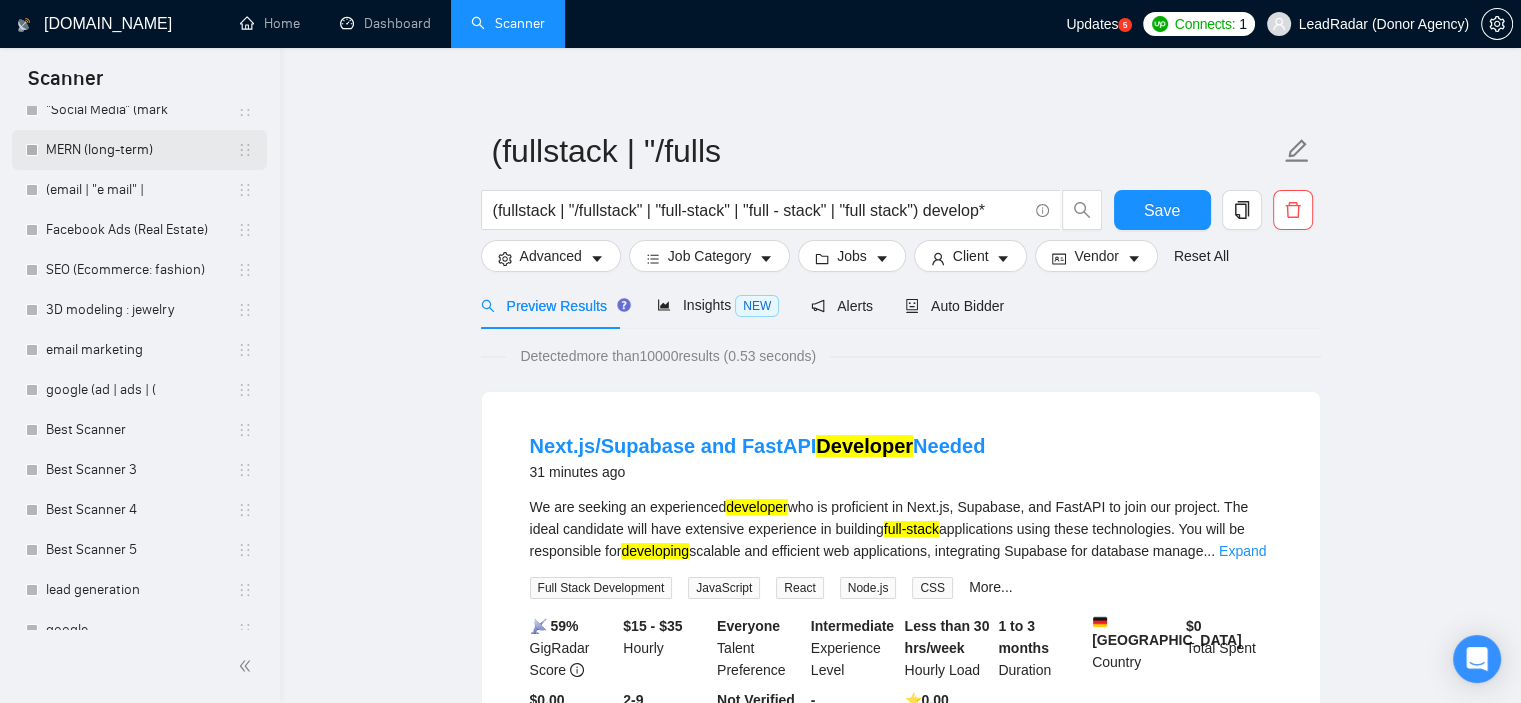 click on "MERN (long-term)" at bounding box center [141, 150] 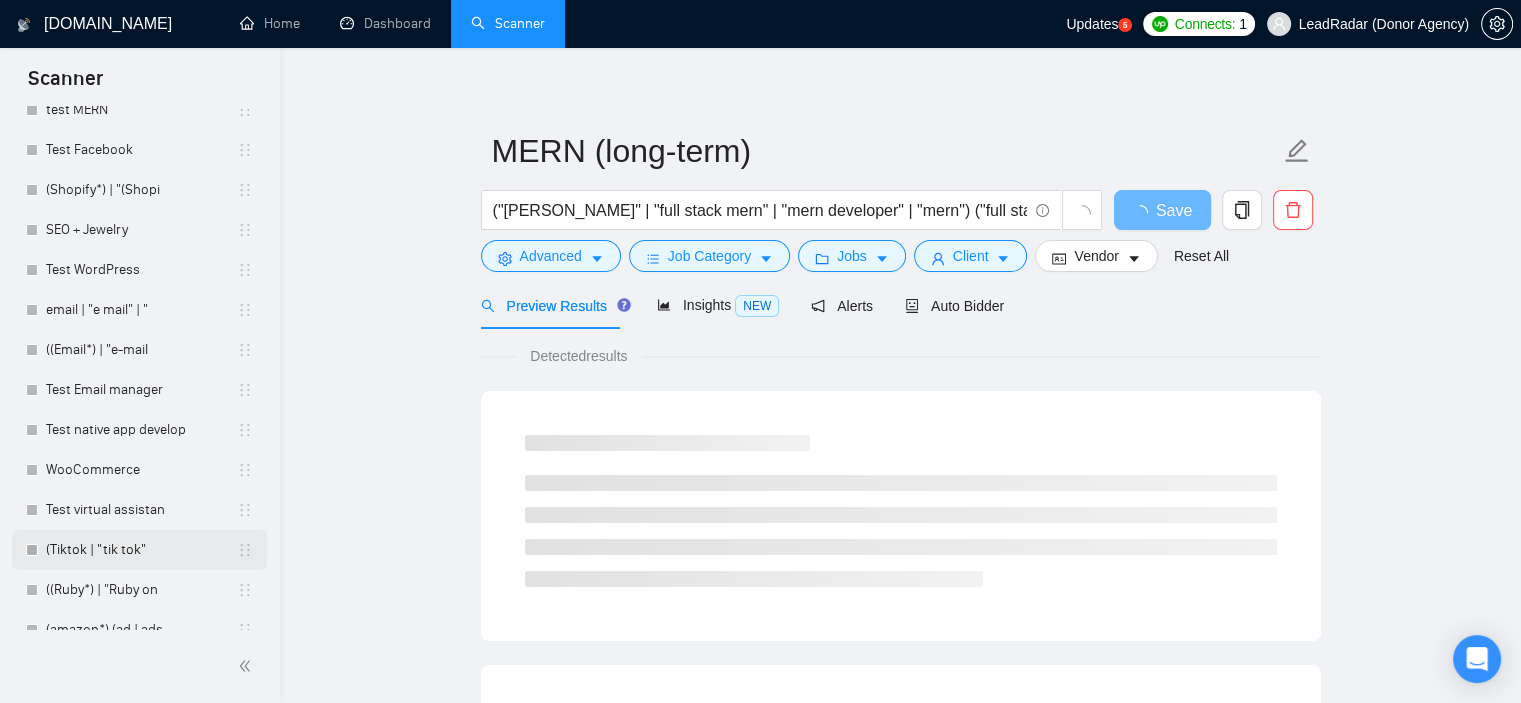 scroll, scrollTop: 2292, scrollLeft: 0, axis: vertical 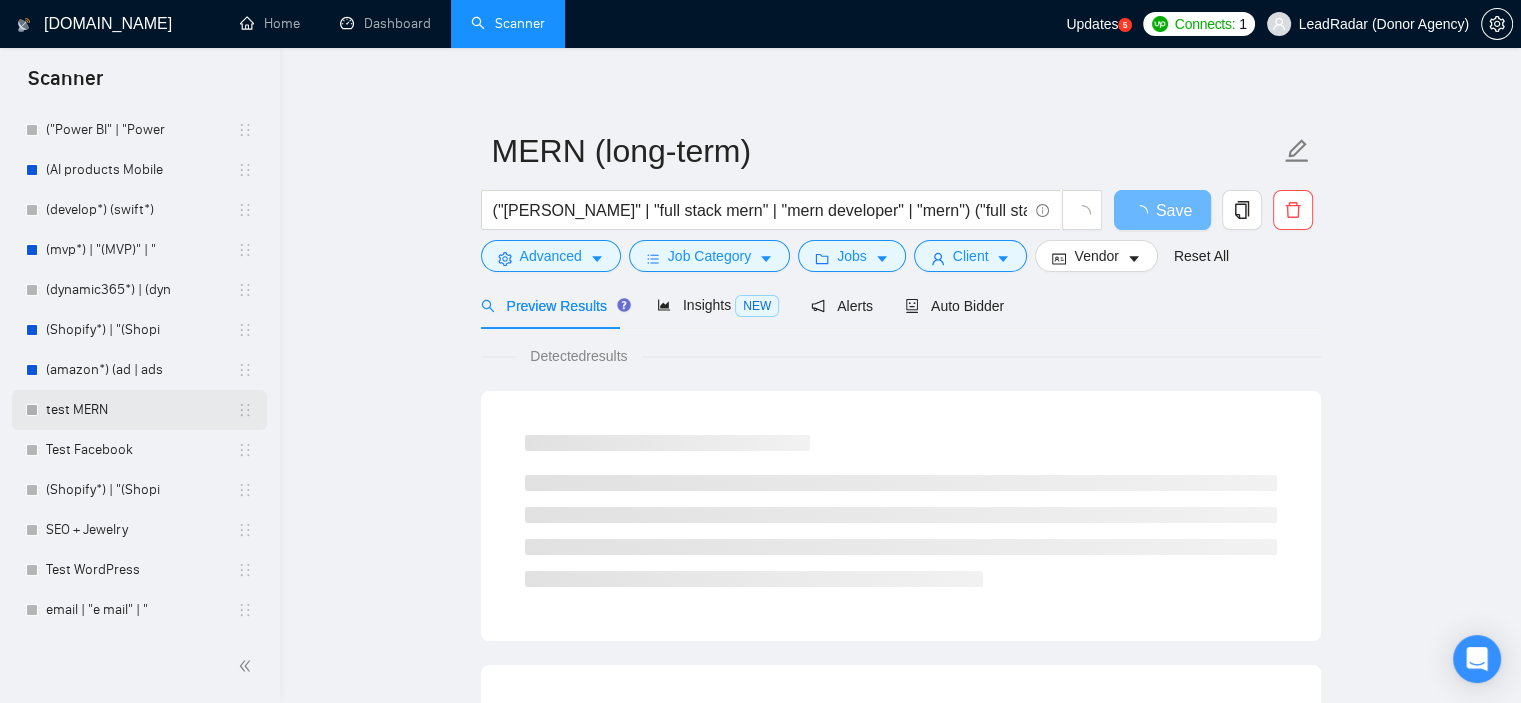 click on "test MERN" at bounding box center [141, 410] 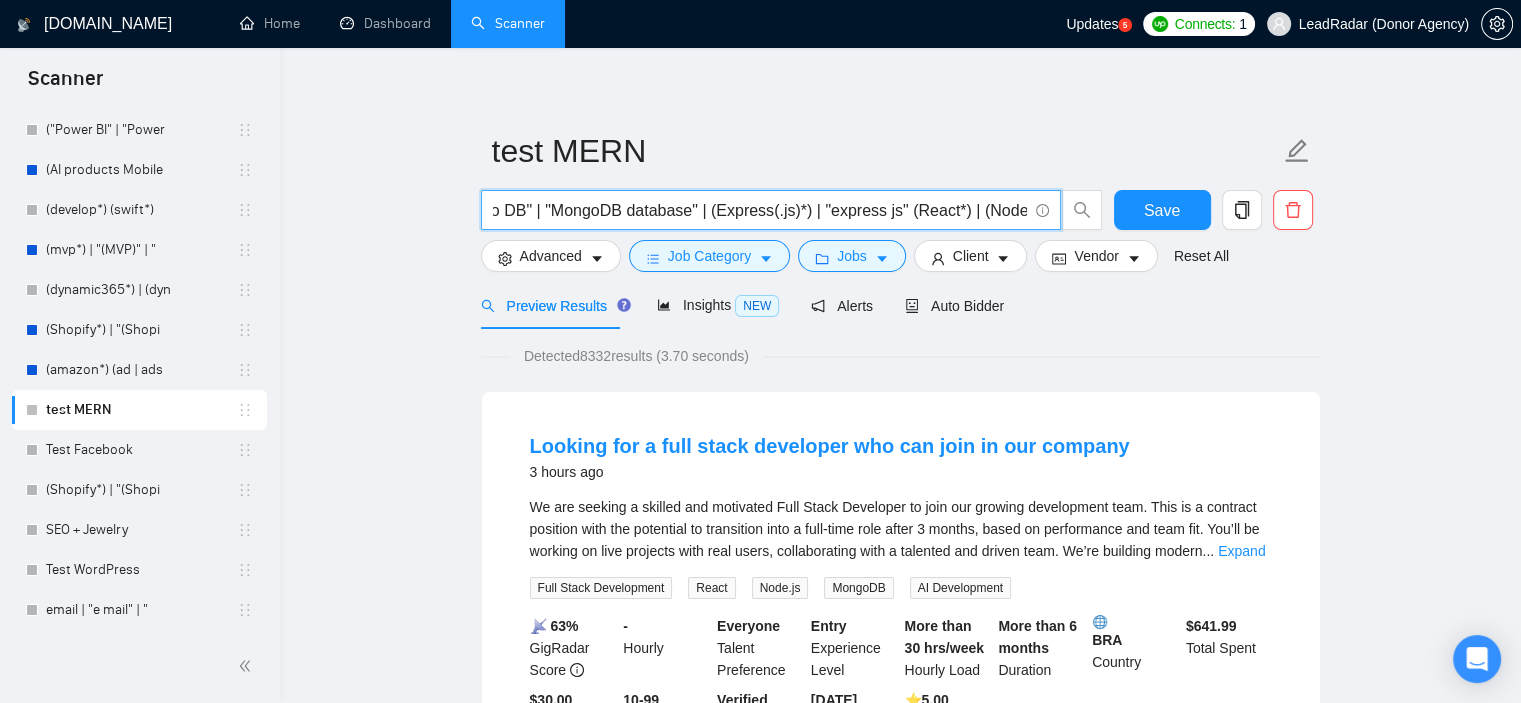 scroll, scrollTop: 0, scrollLeft: 299, axis: horizontal 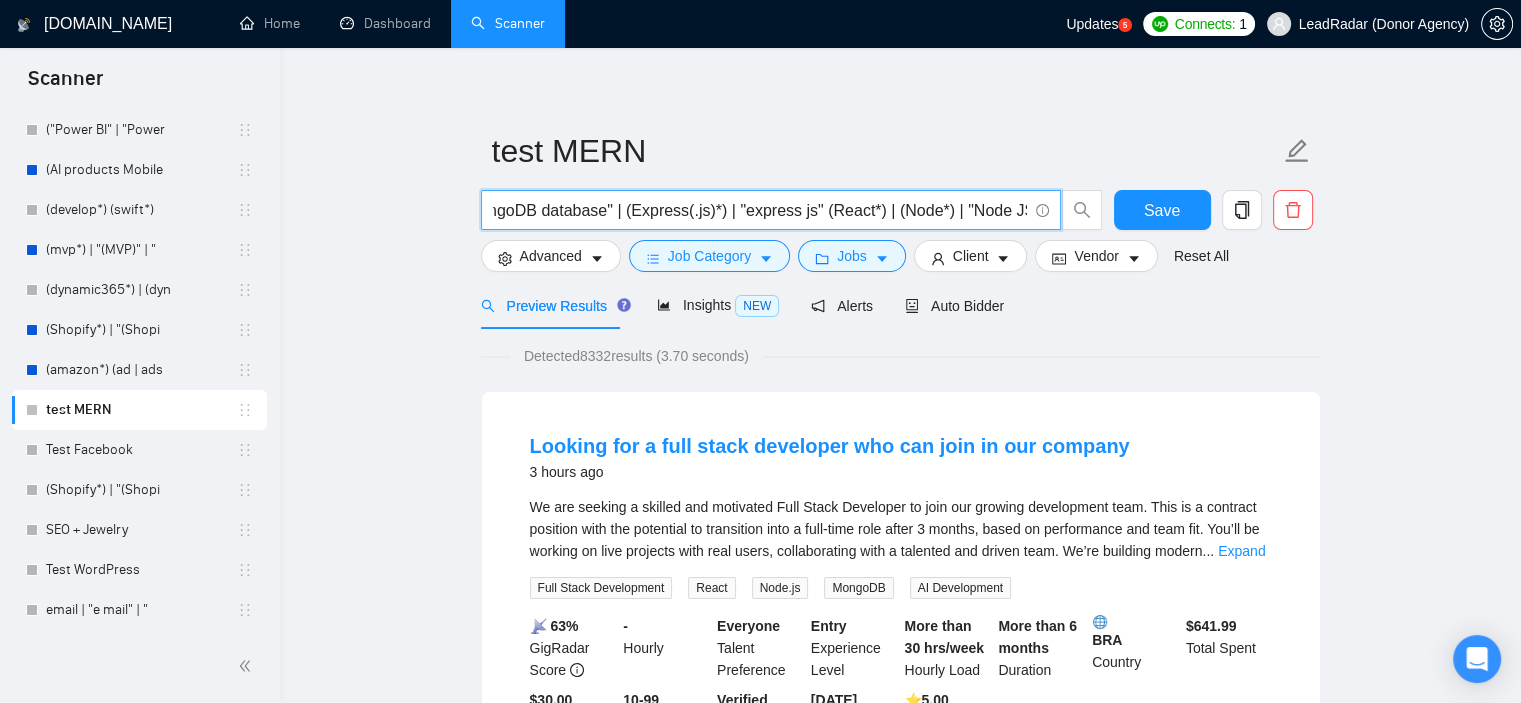 drag, startPoint x: 494, startPoint y: 211, endPoint x: 1106, endPoint y: 206, distance: 612.02045 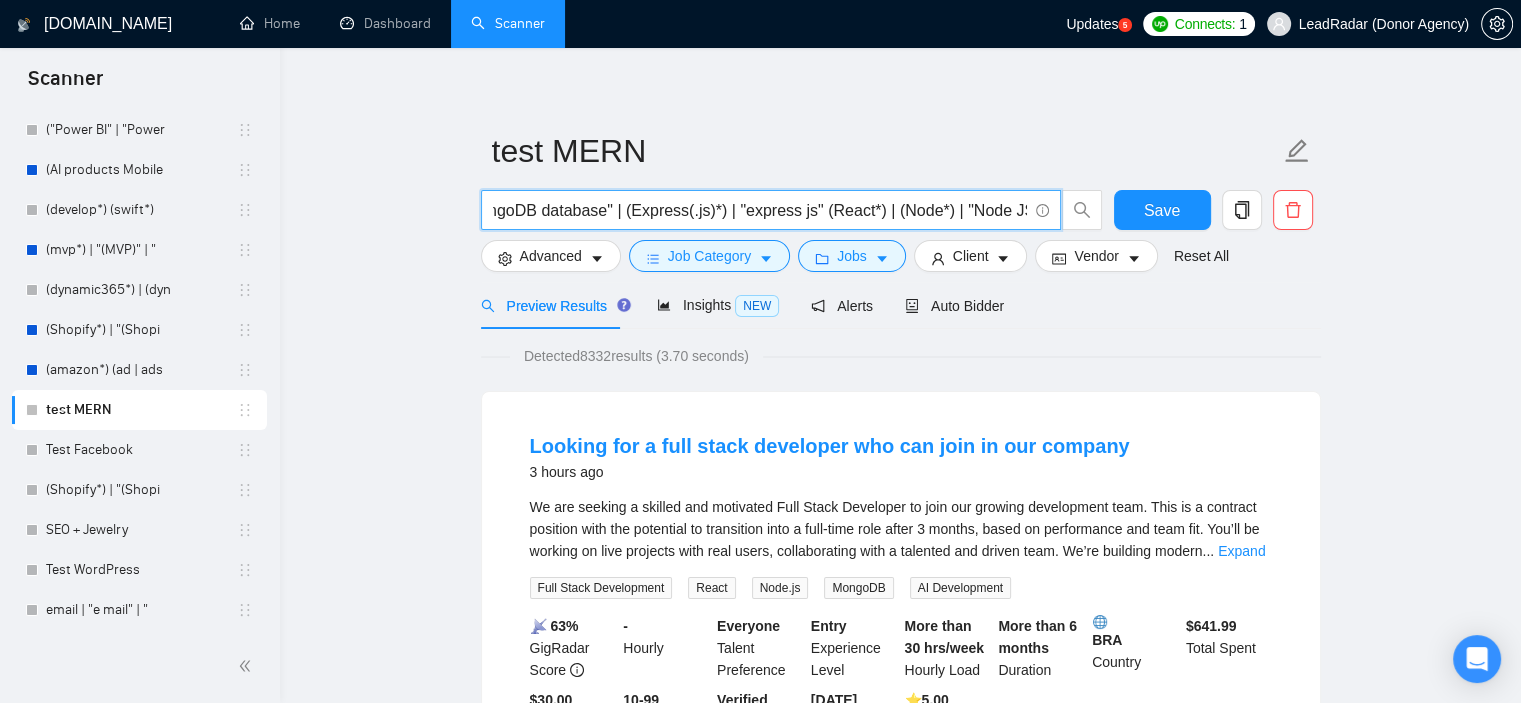 scroll, scrollTop: 0, scrollLeft: 0, axis: both 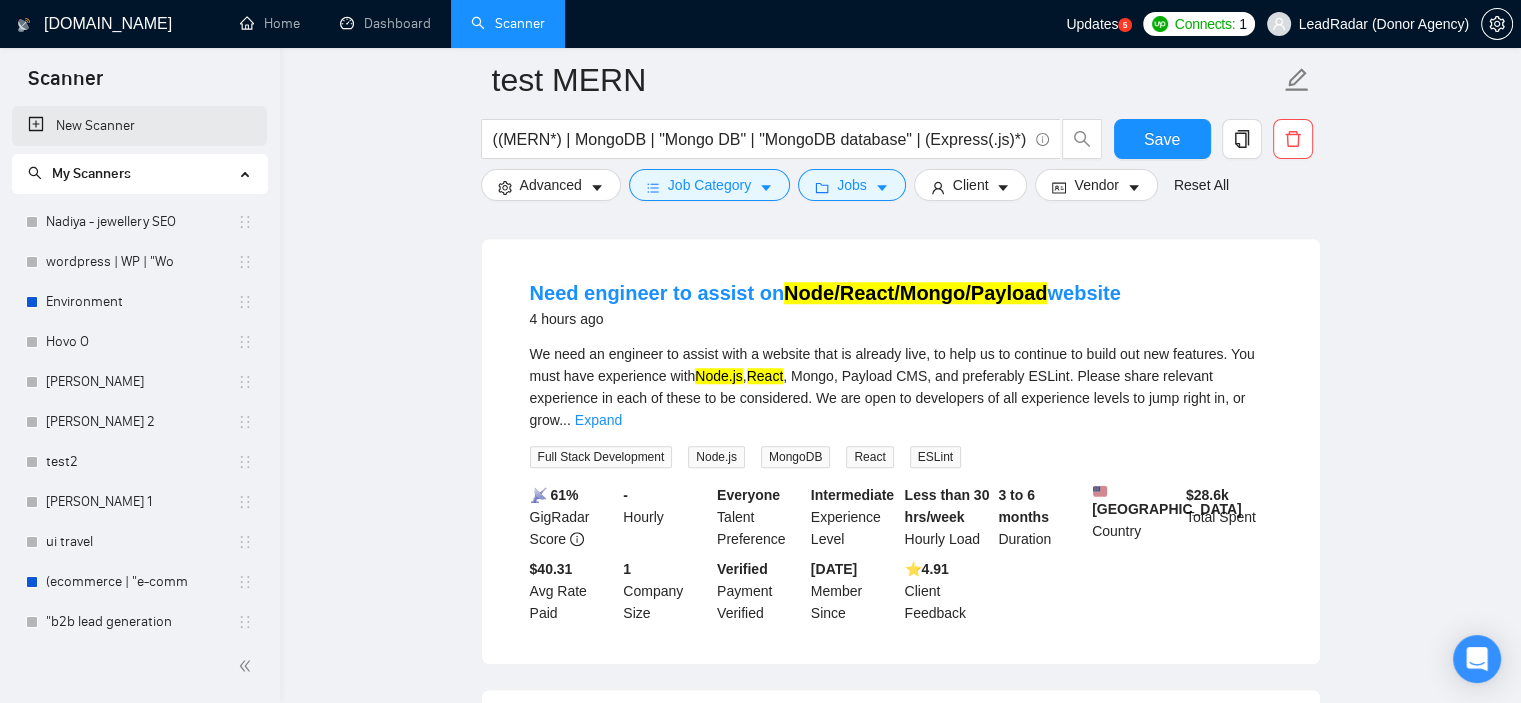 click on "New Scanner" at bounding box center [139, 126] 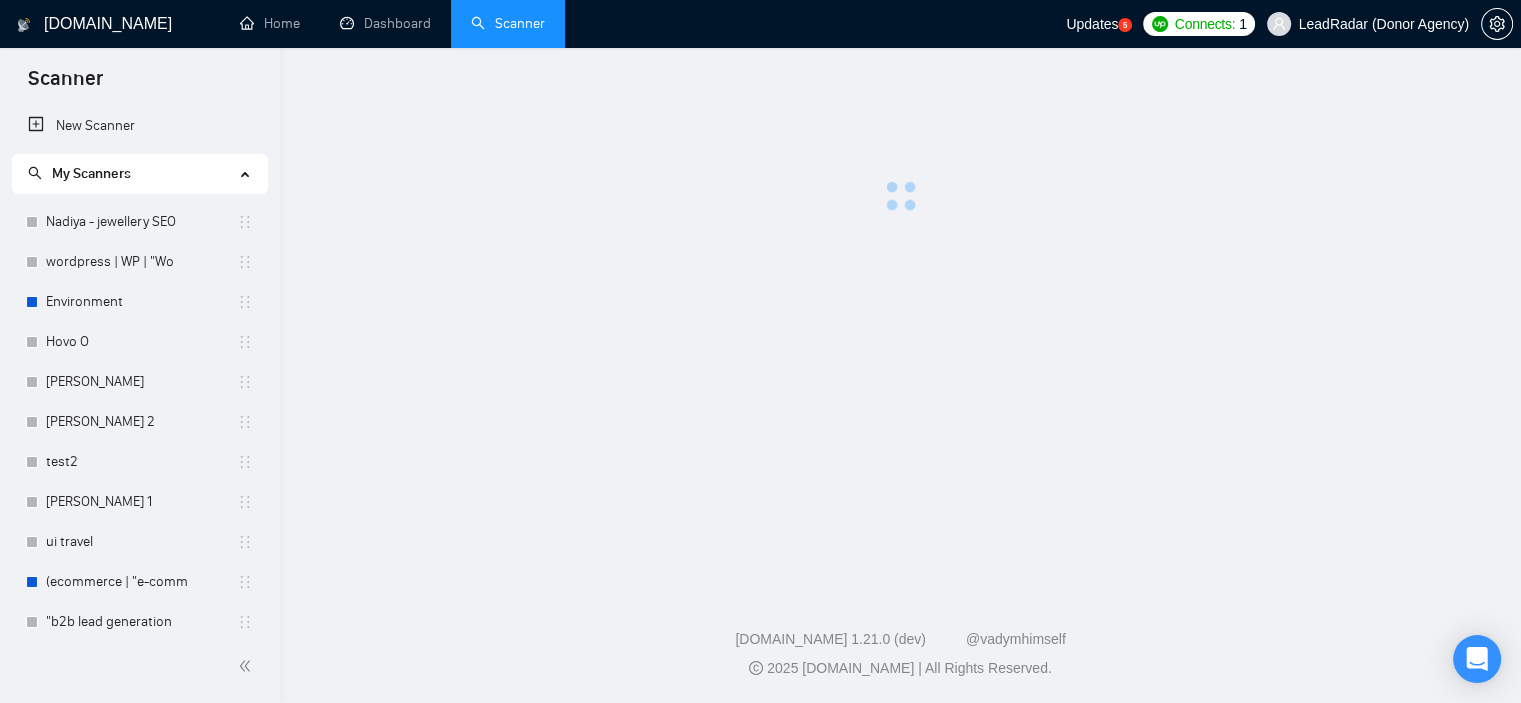 scroll, scrollTop: 0, scrollLeft: 0, axis: both 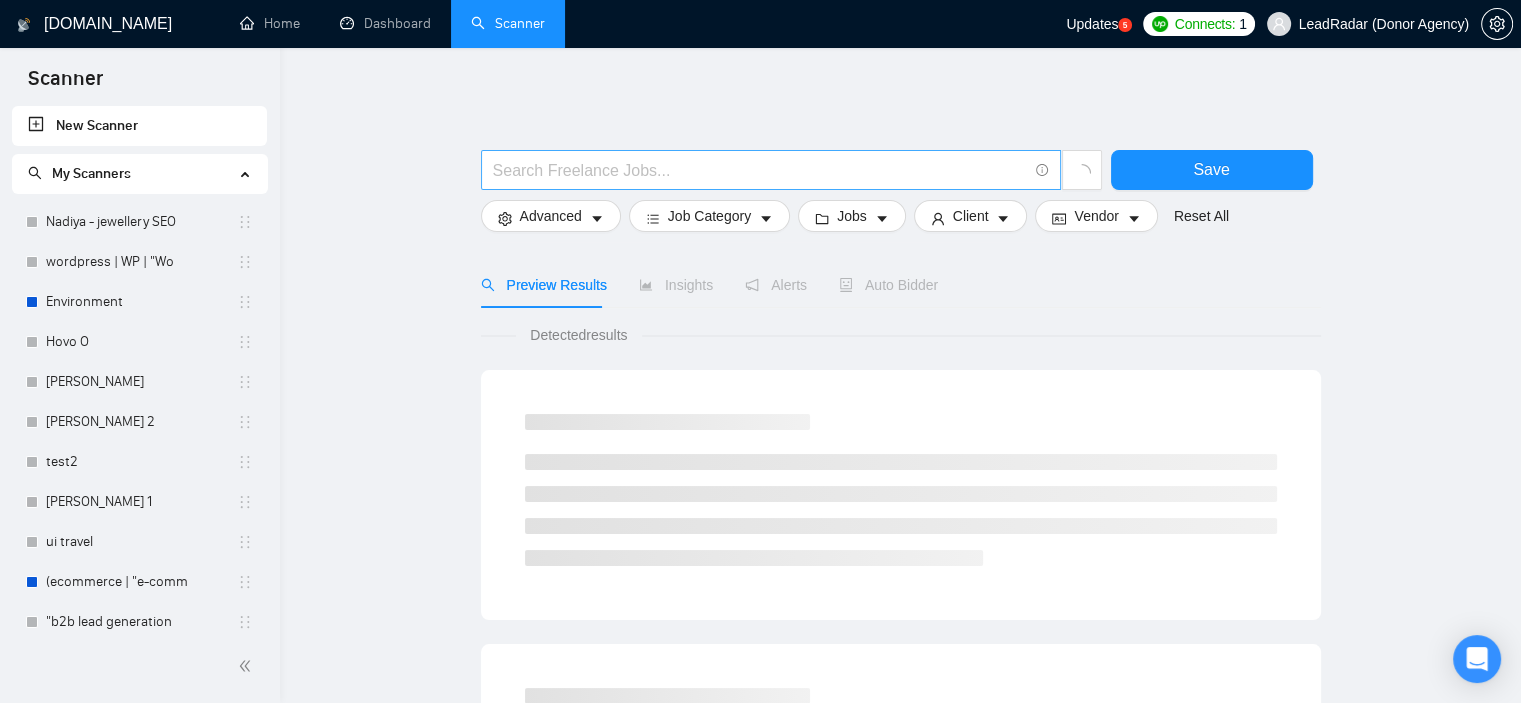 click at bounding box center [760, 170] 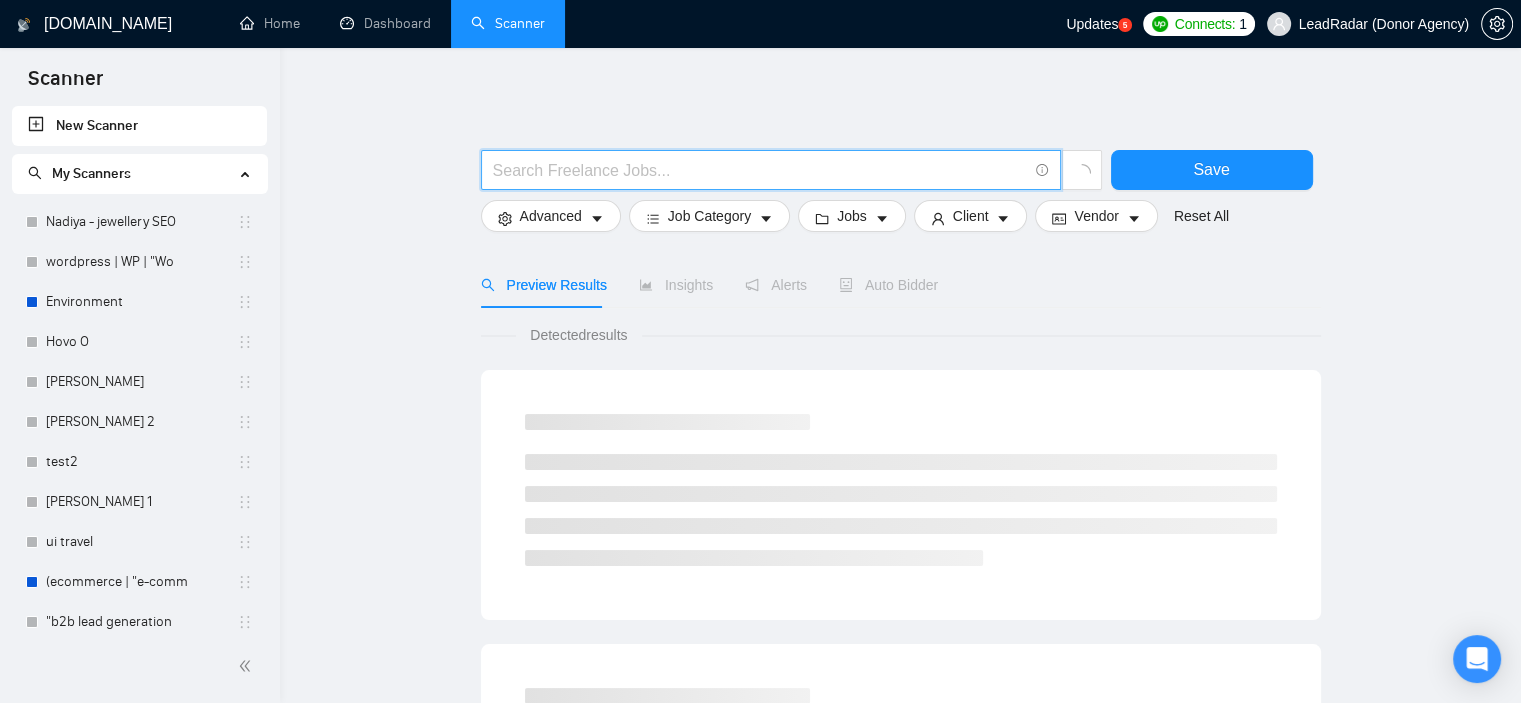 paste on "((MERN*) | "[PERSON_NAME]" | "full stack mern" | "mern developer" | MongoDB | "Mongo DB" | "MongoDB database" | “express.js” | "express js"  | “expressjs” | (React*) | (Node*) | "Node JS" | “nodejs” )" 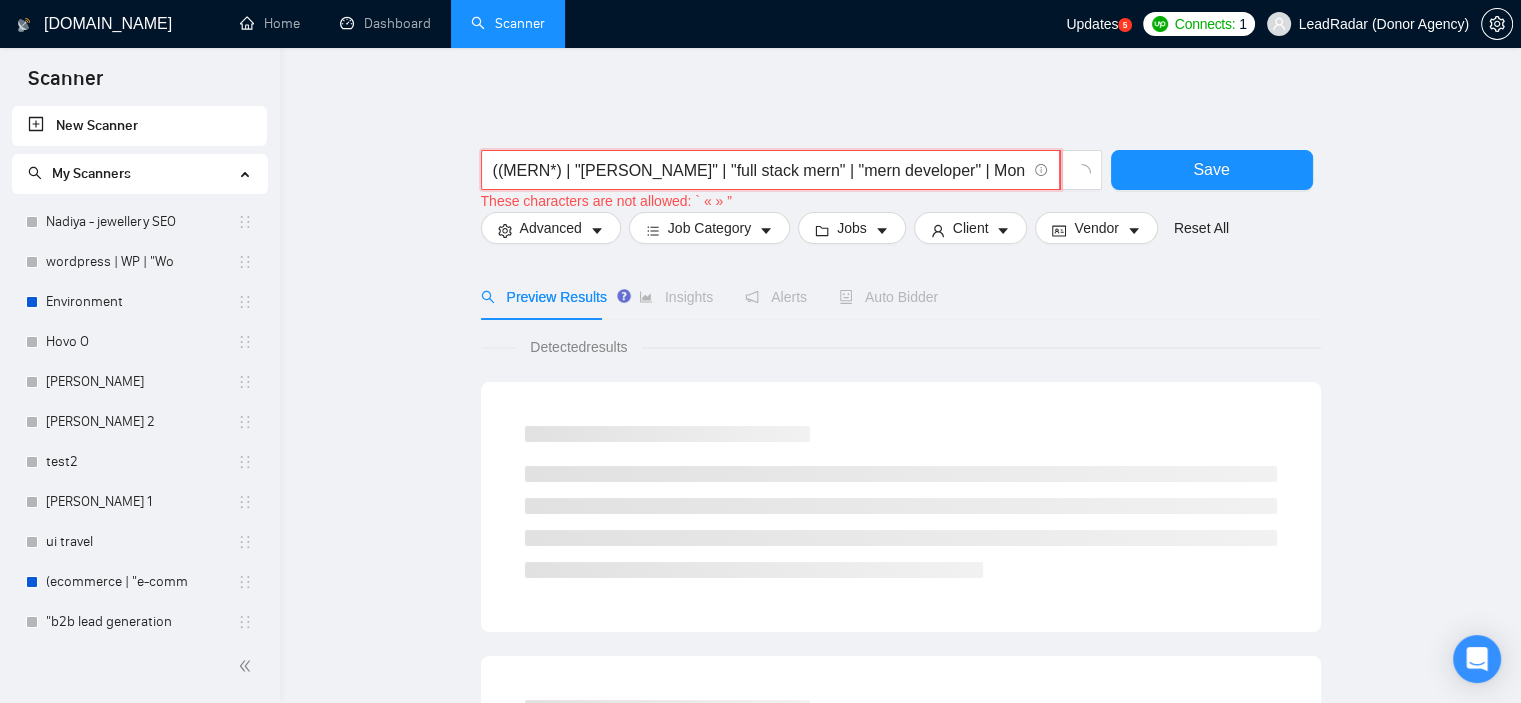scroll, scrollTop: 0, scrollLeft: 828, axis: horizontal 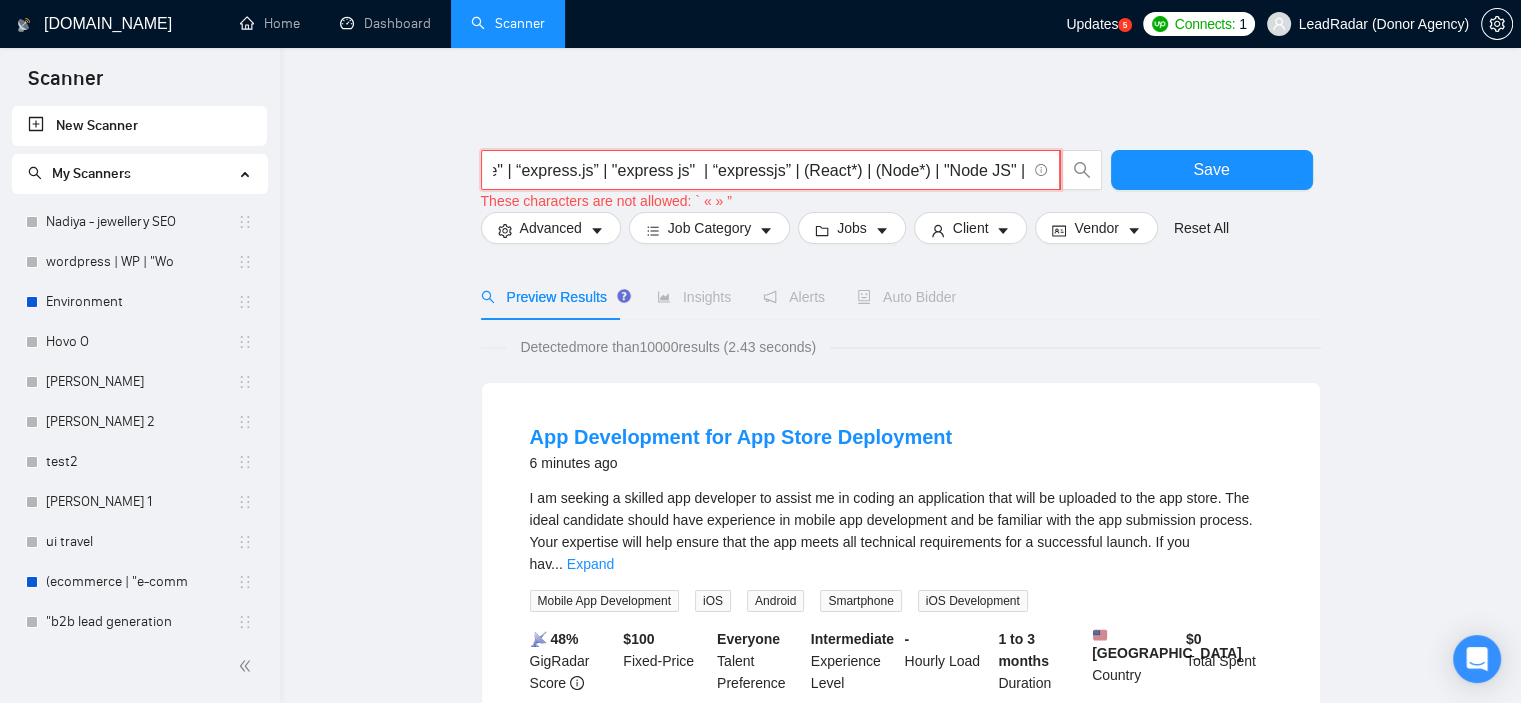 click on "((MERN*) | "[PERSON_NAME]" | "full stack mern" | "mern developer" | MongoDB | "Mongo DB" | "MongoDB database" | “express.js” | "express js"  | “expressjs” | (React*) | (Node*) | "Node JS" | “nodejs” )" at bounding box center [759, 170] 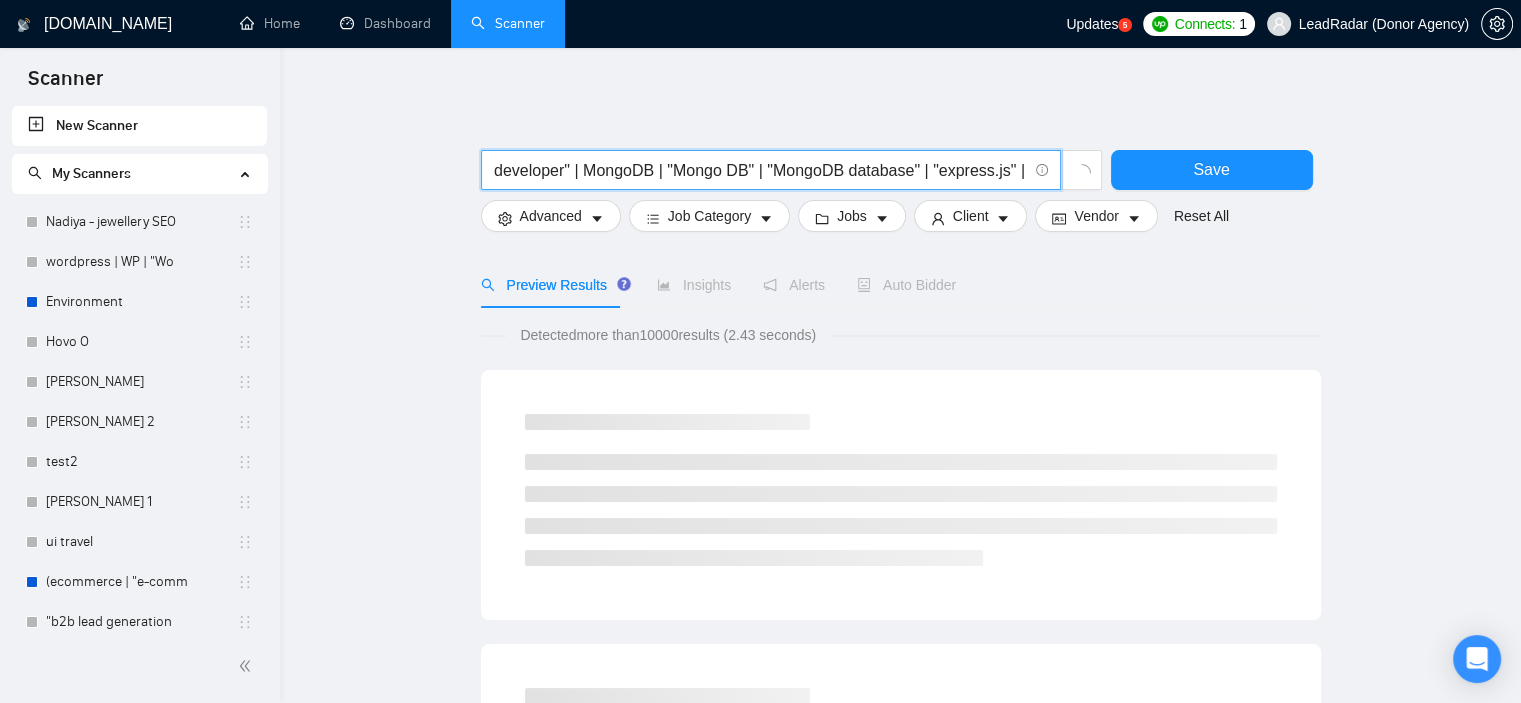 scroll, scrollTop: 0, scrollLeft: 388, axis: horizontal 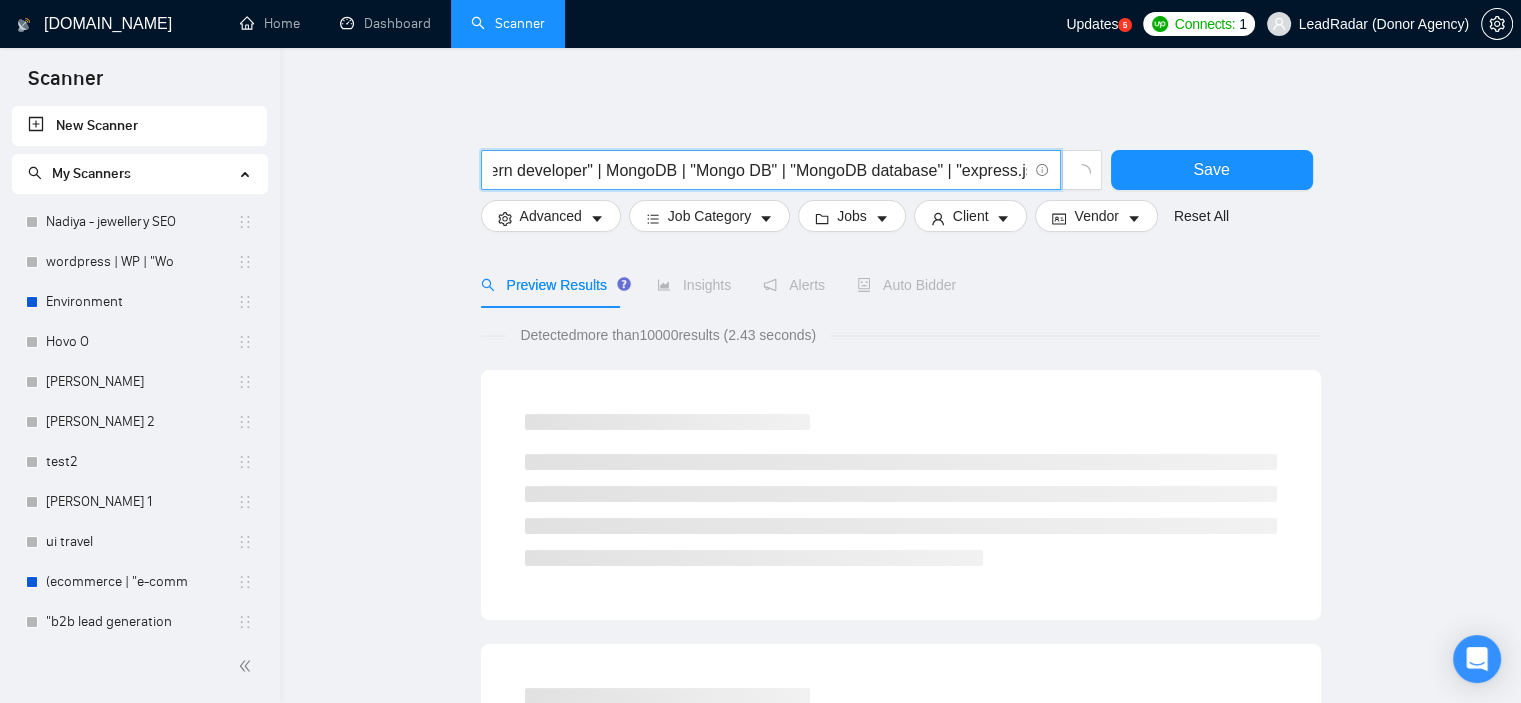 click on "((MERN*) | "[PERSON_NAME]" | "full stack mern" | "mern developer" | MongoDB | "Mongo DB" | "MongoDB database" | "express.js" | "express js"  | "expressjs" | (React*) | (Node*) | "Node JS" | "nodejs" )" at bounding box center (760, 170) 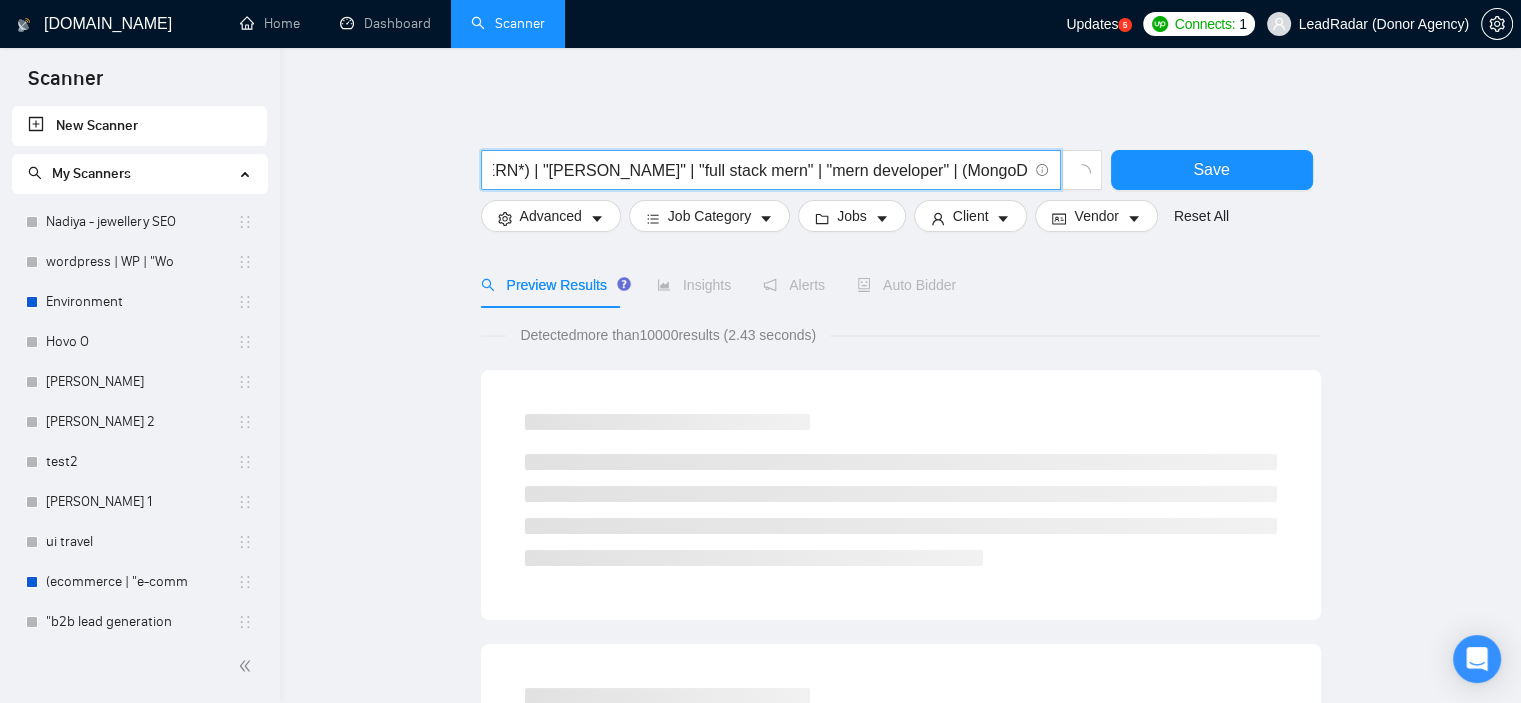 scroll, scrollTop: 0, scrollLeft: 0, axis: both 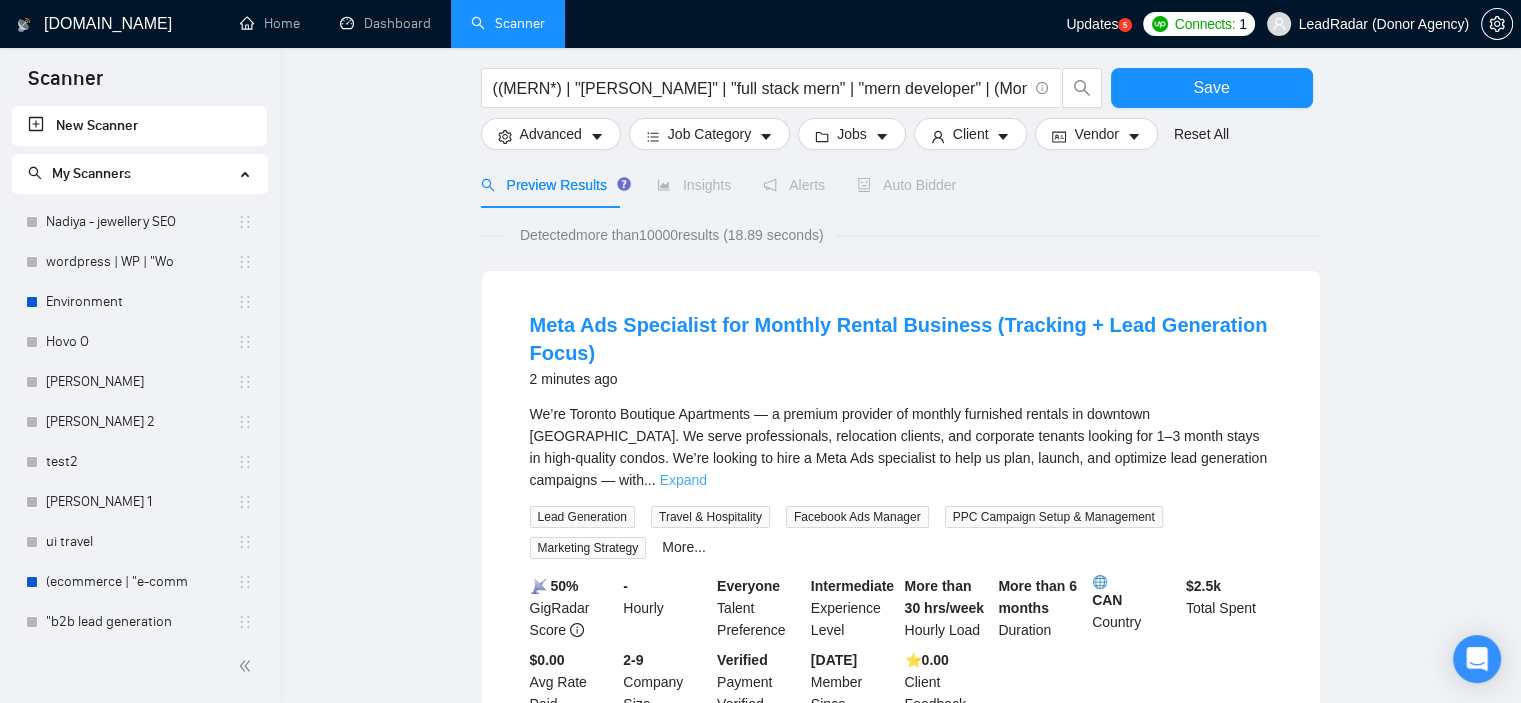 click on "Expand" at bounding box center [683, 480] 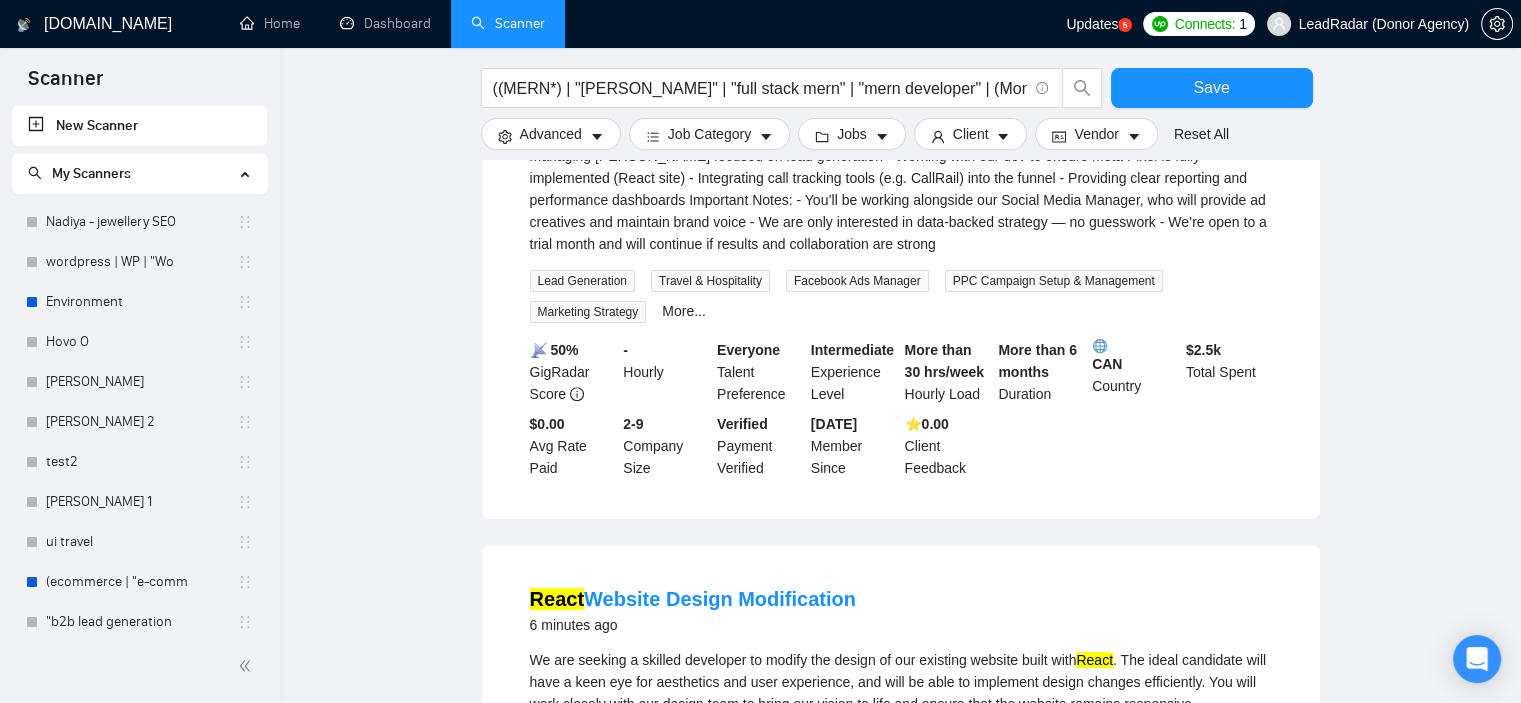 scroll, scrollTop: 800, scrollLeft: 0, axis: vertical 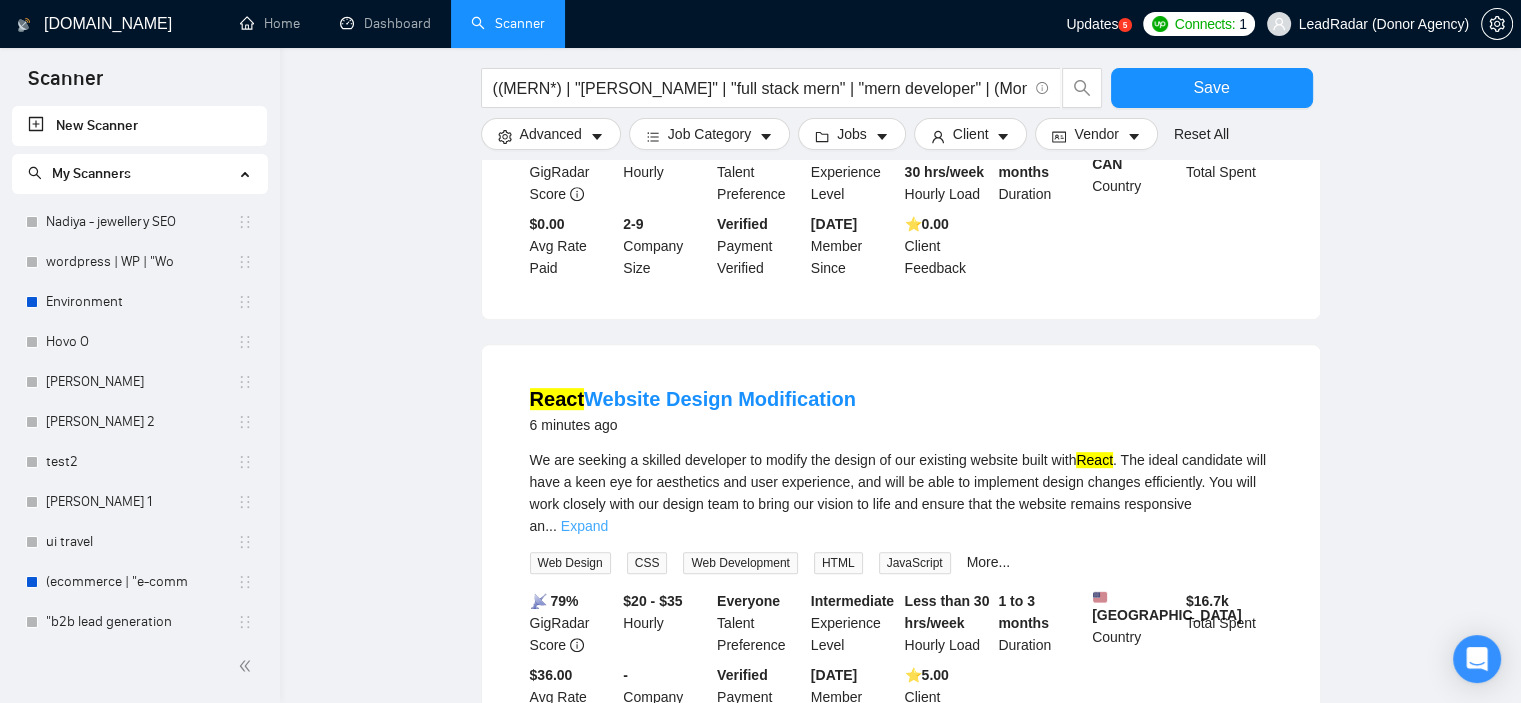 click on "Expand" at bounding box center (584, 526) 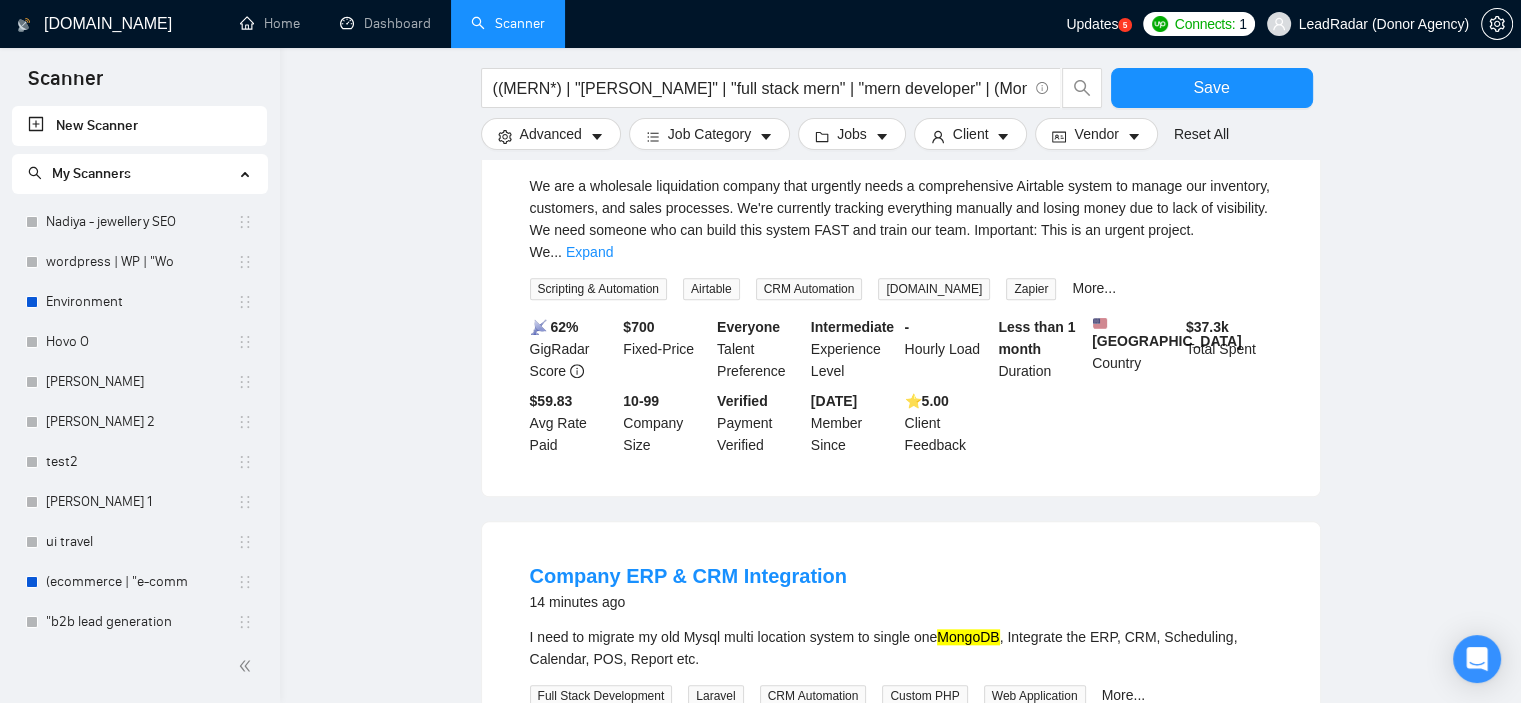 scroll, scrollTop: 1804, scrollLeft: 0, axis: vertical 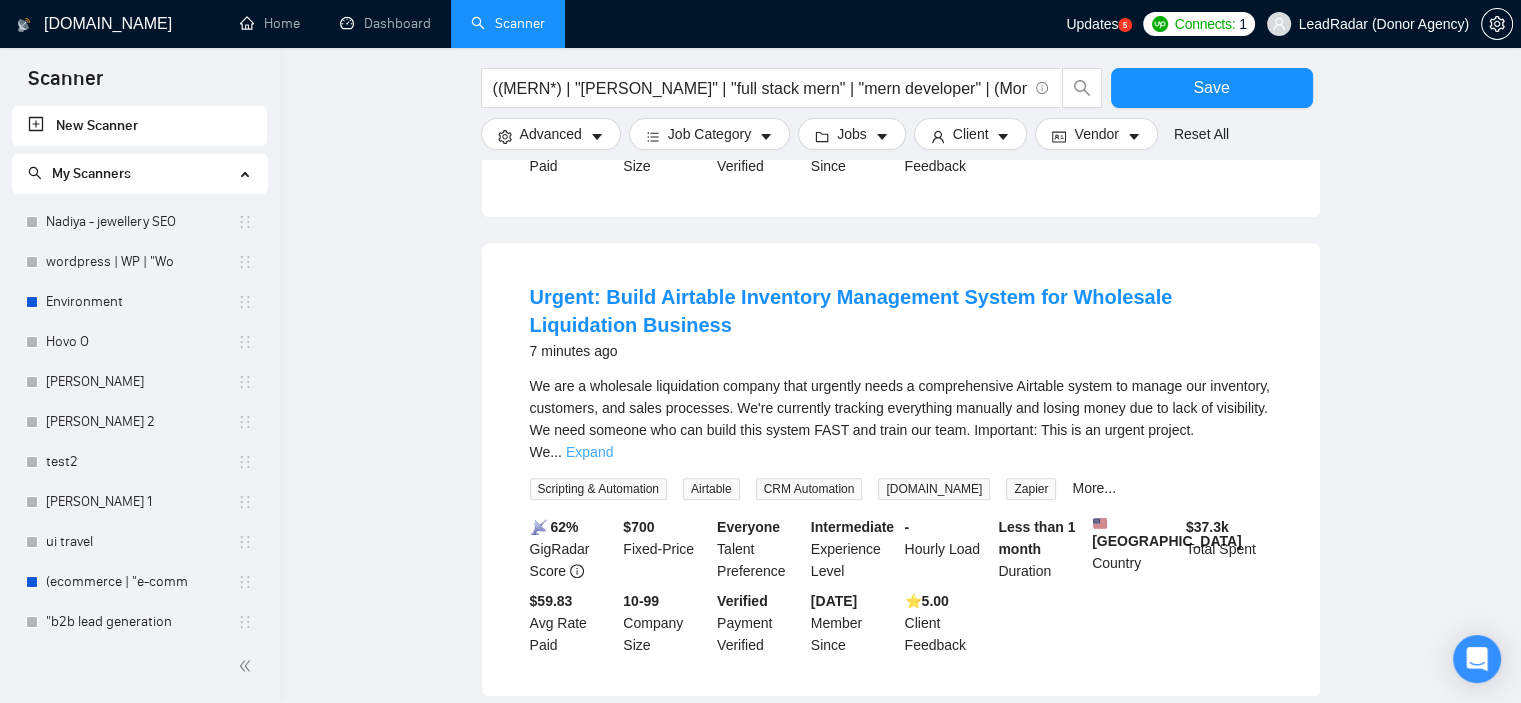 click on "Expand" at bounding box center (589, 452) 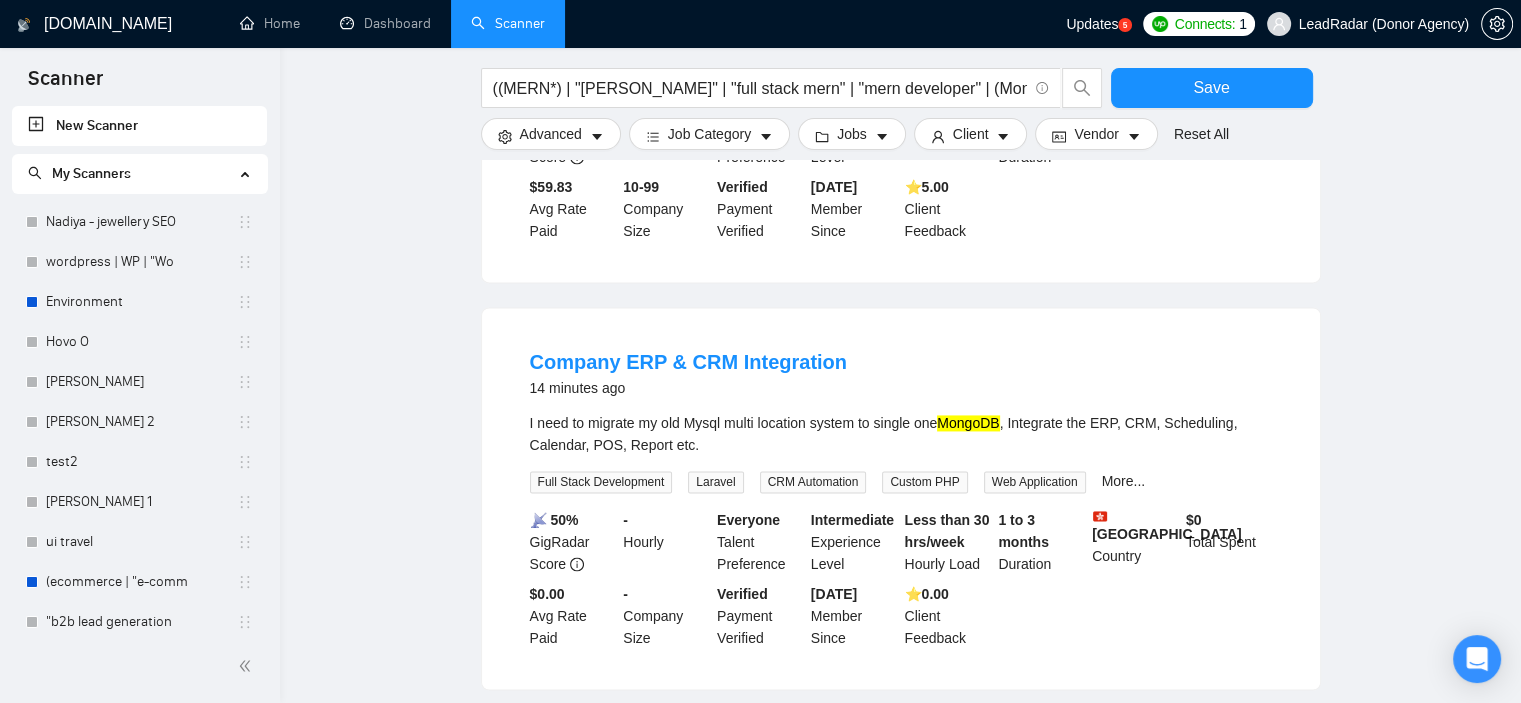 scroll, scrollTop: 3108, scrollLeft: 0, axis: vertical 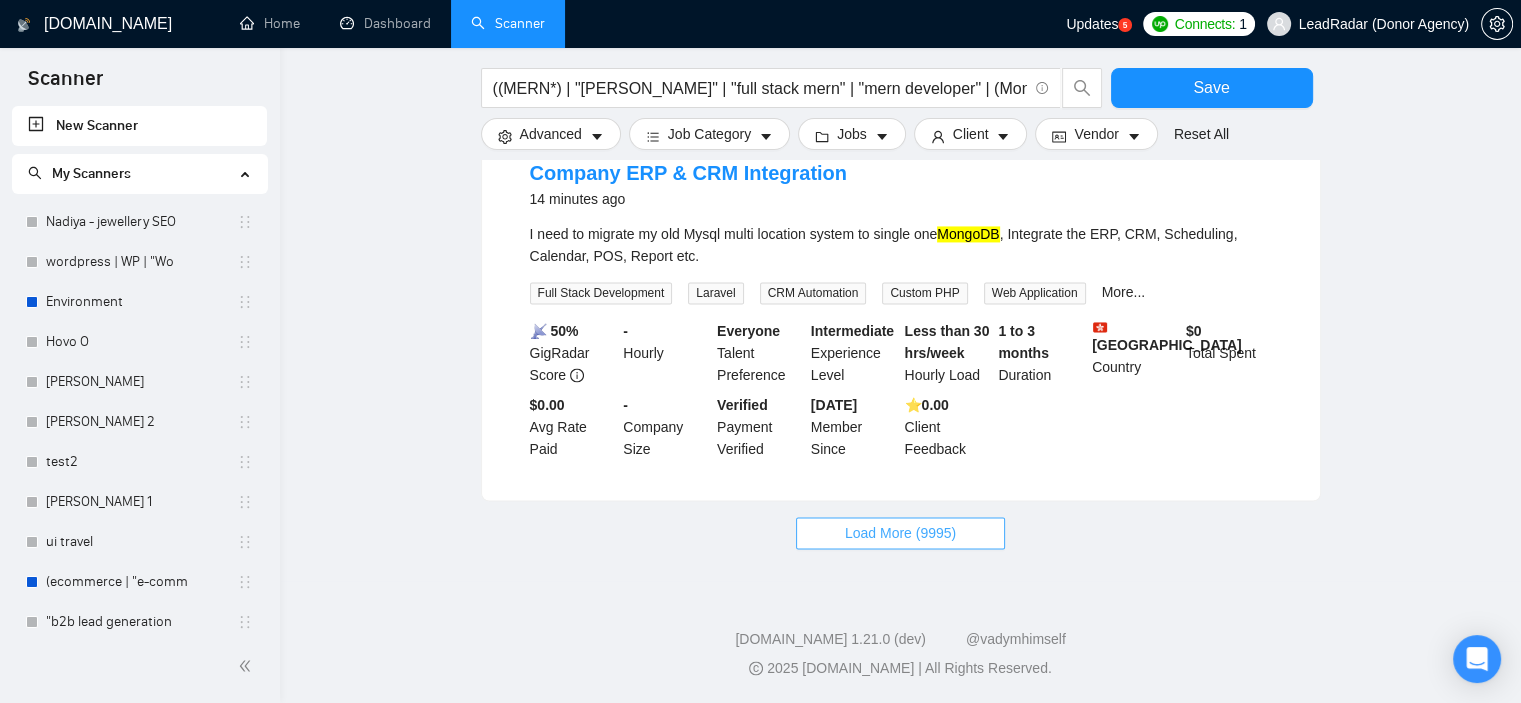 click on "Load More (9995)" at bounding box center (900, 533) 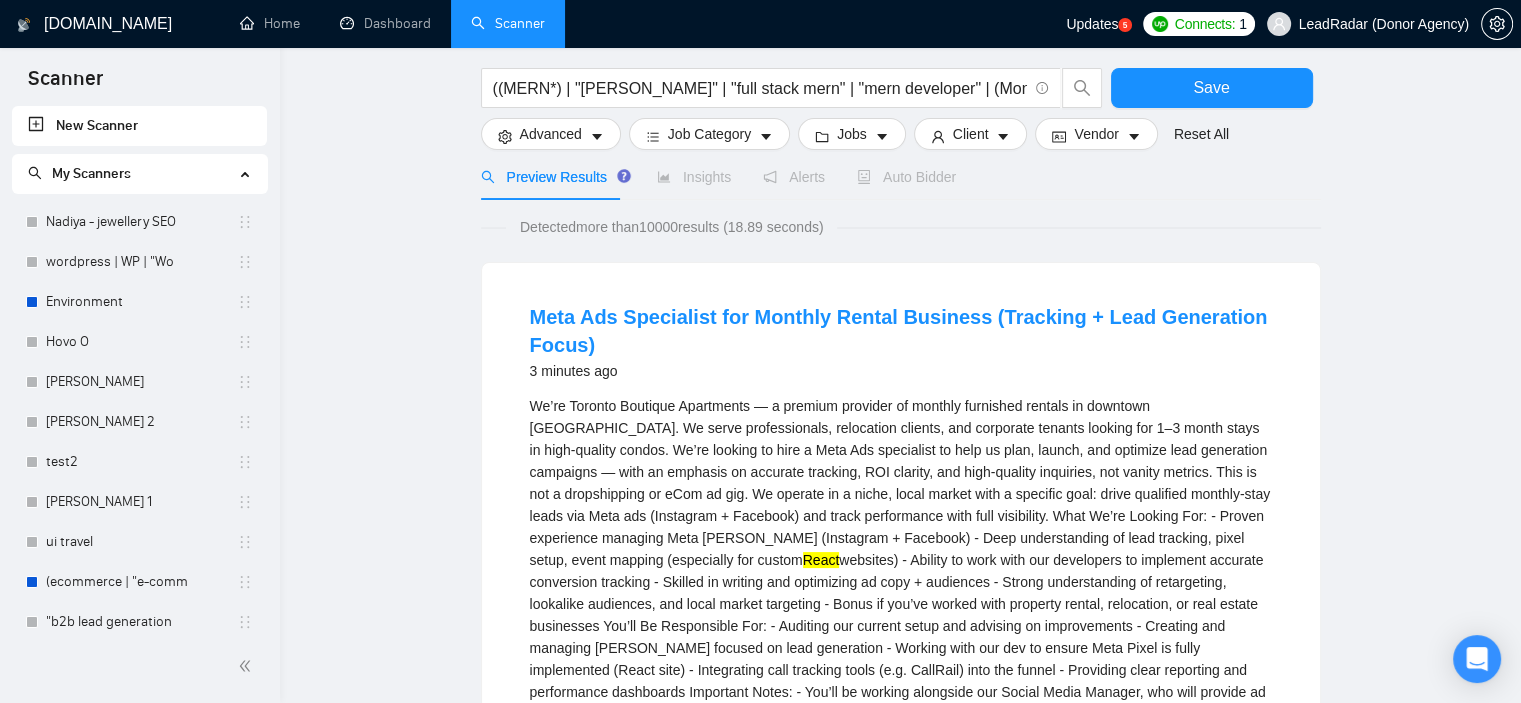 scroll, scrollTop: 8, scrollLeft: 0, axis: vertical 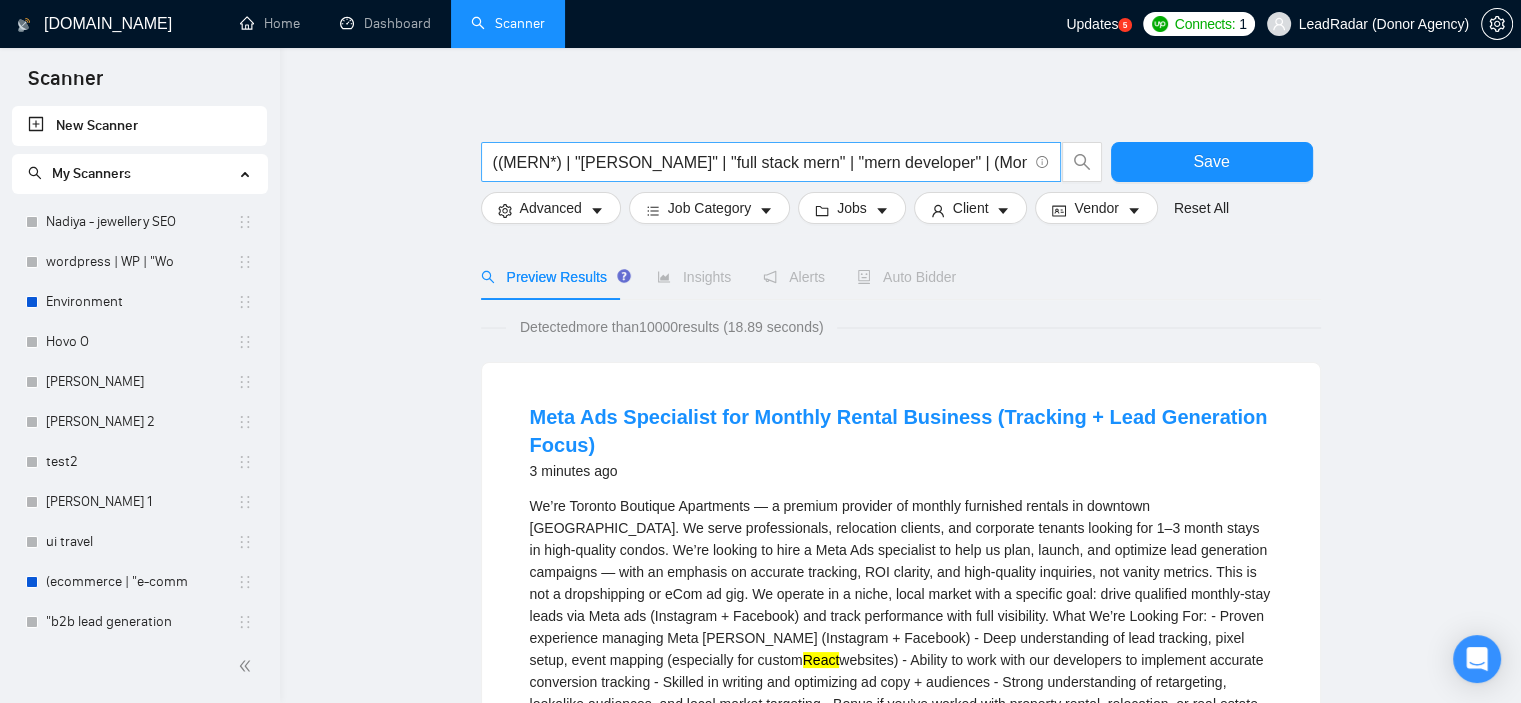 click on "((MERN*) | "[PERSON_NAME]" | "full stack mern" | "mern developer" | (MongoDB*) | "Mongo DB" | "MongoDB database" | "express.js" | "express js"  | "expressjs" | (React*) | (Node*) | "Node JS" | "nodejs" )" at bounding box center [760, 162] 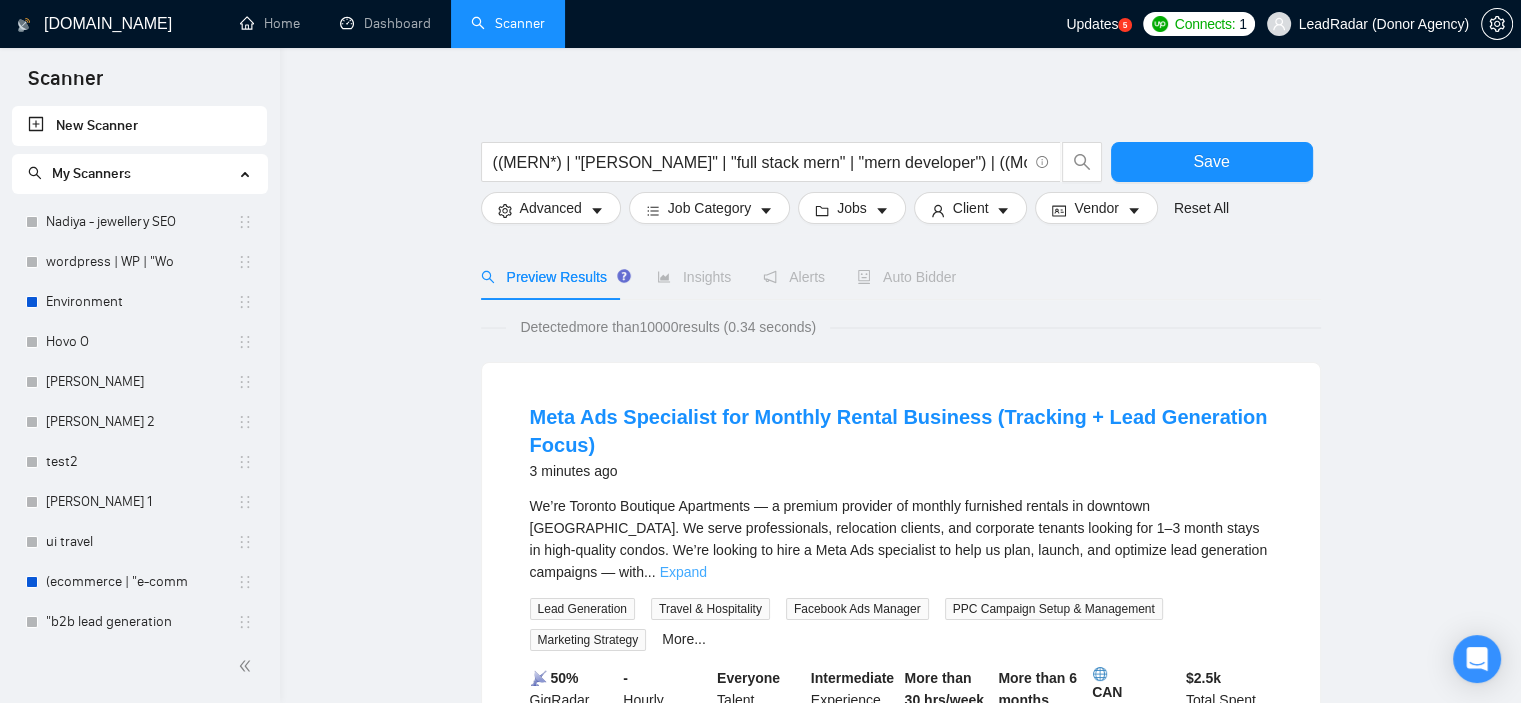 click on "Expand" at bounding box center [683, 572] 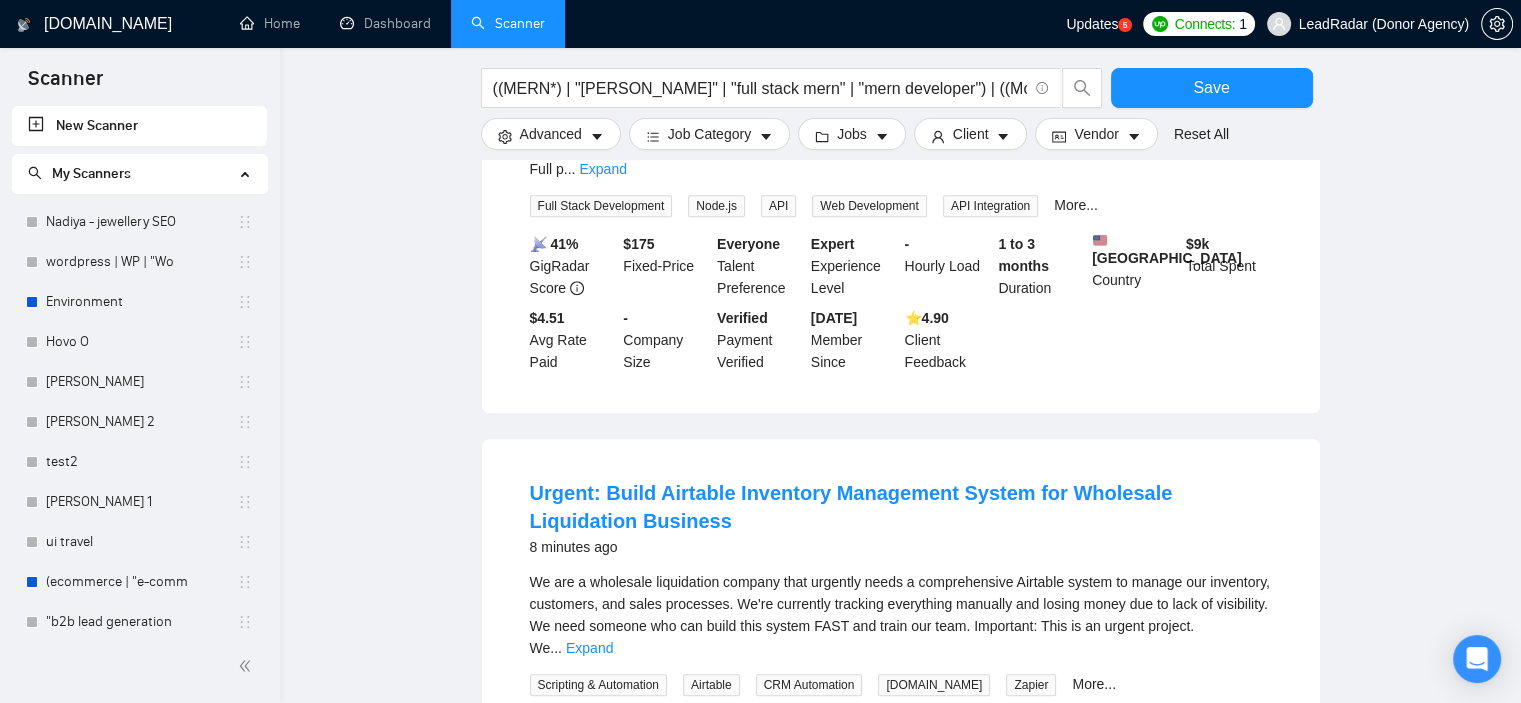 scroll, scrollTop: 2382, scrollLeft: 0, axis: vertical 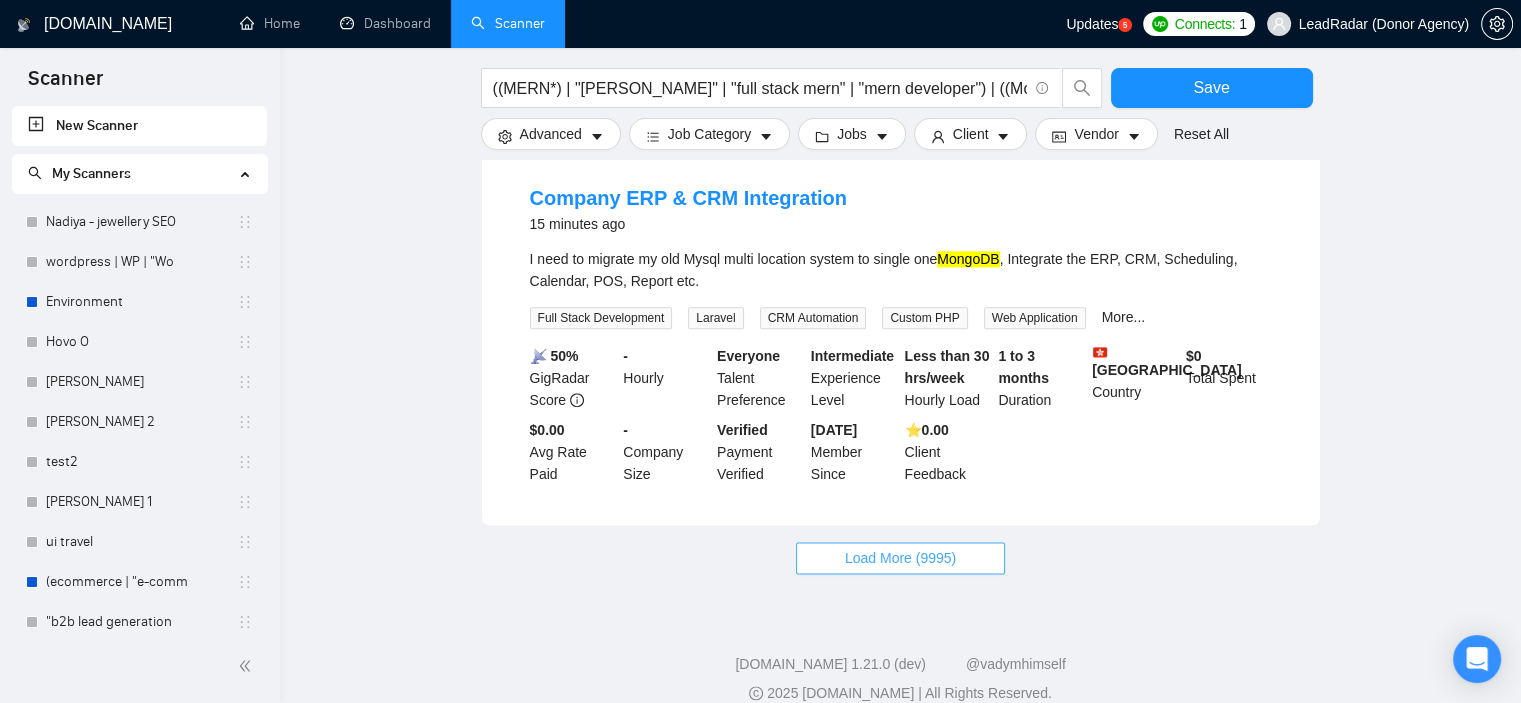 drag, startPoint x: 941, startPoint y: 530, endPoint x: 1194, endPoint y: 433, distance: 270.95755 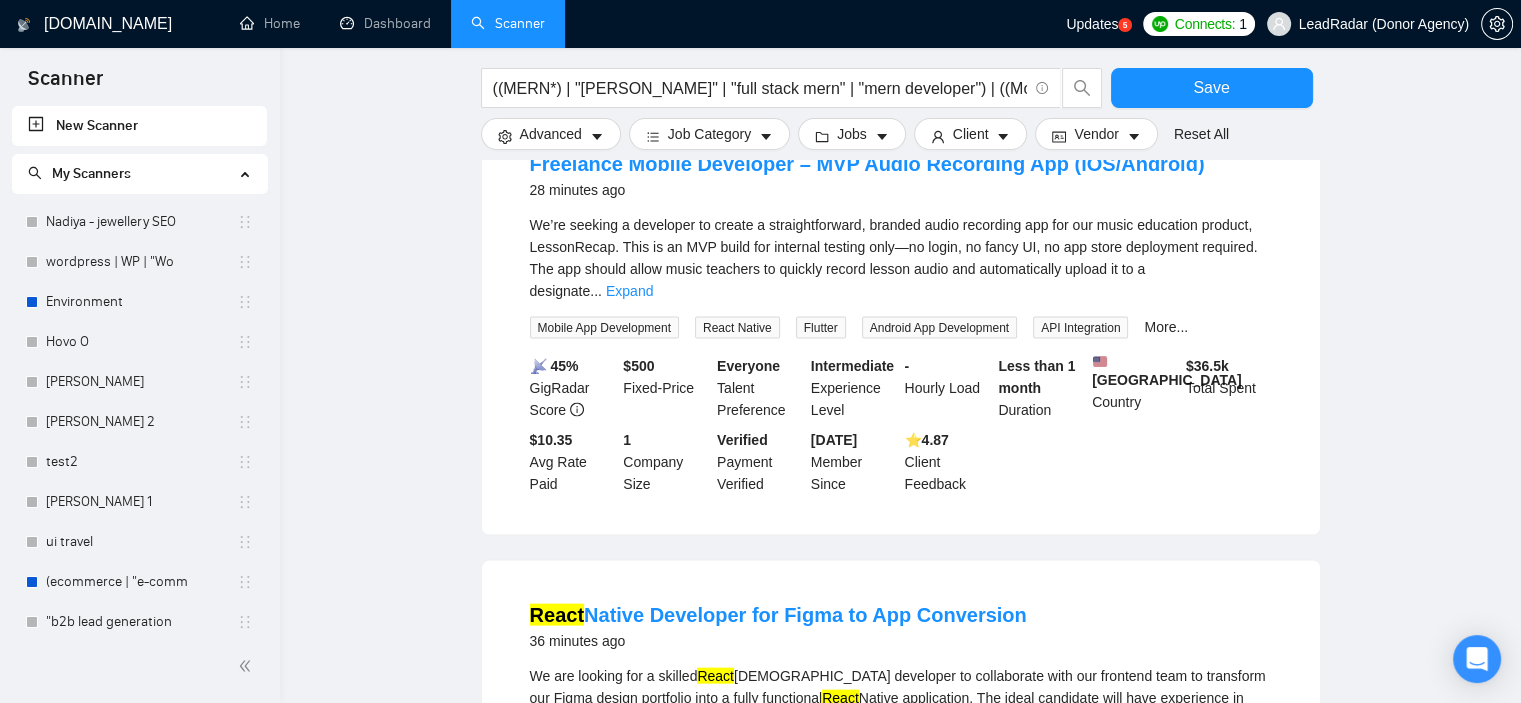 scroll, scrollTop: 4482, scrollLeft: 0, axis: vertical 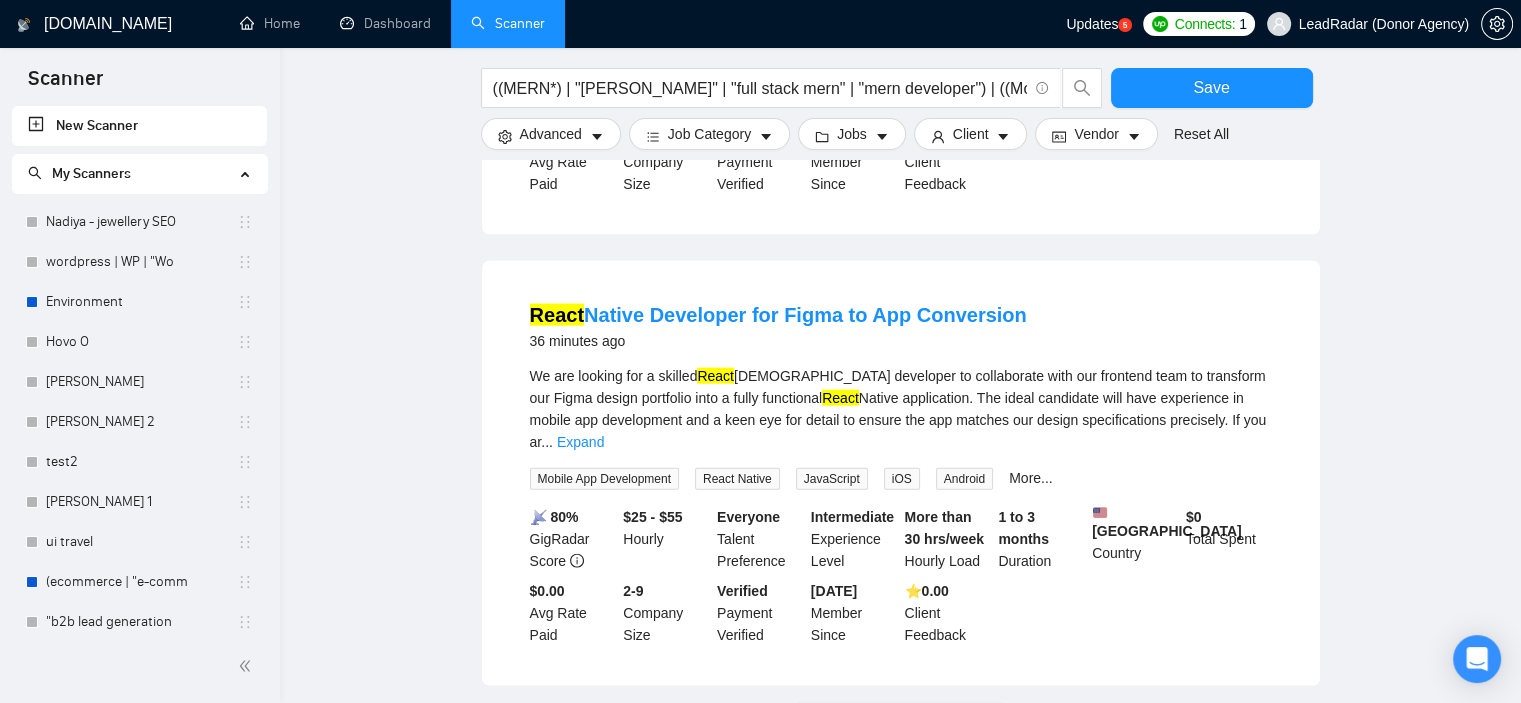 click on "We are looking for a skilled  React  [DEMOGRAPHIC_DATA] developer to collaborate with our frontend team to transform our Figma design portfolio into a fully functional  React  Native application. The ideal candidate will have experience in mobile app development and a keen eye for detail to ensure the app matches our design specifications precisely. If you ar ... Expand" at bounding box center (901, 409) 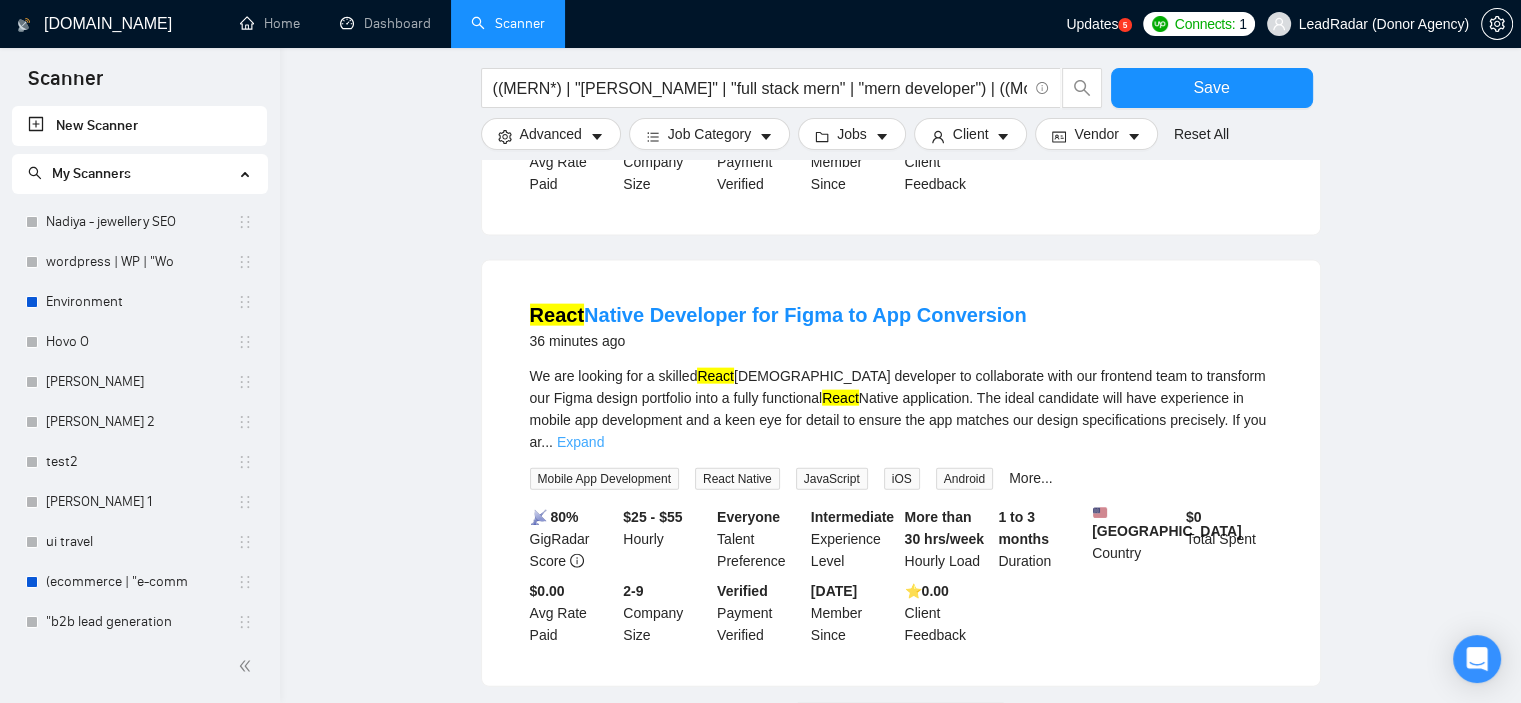 click on "Expand" at bounding box center (580, 442) 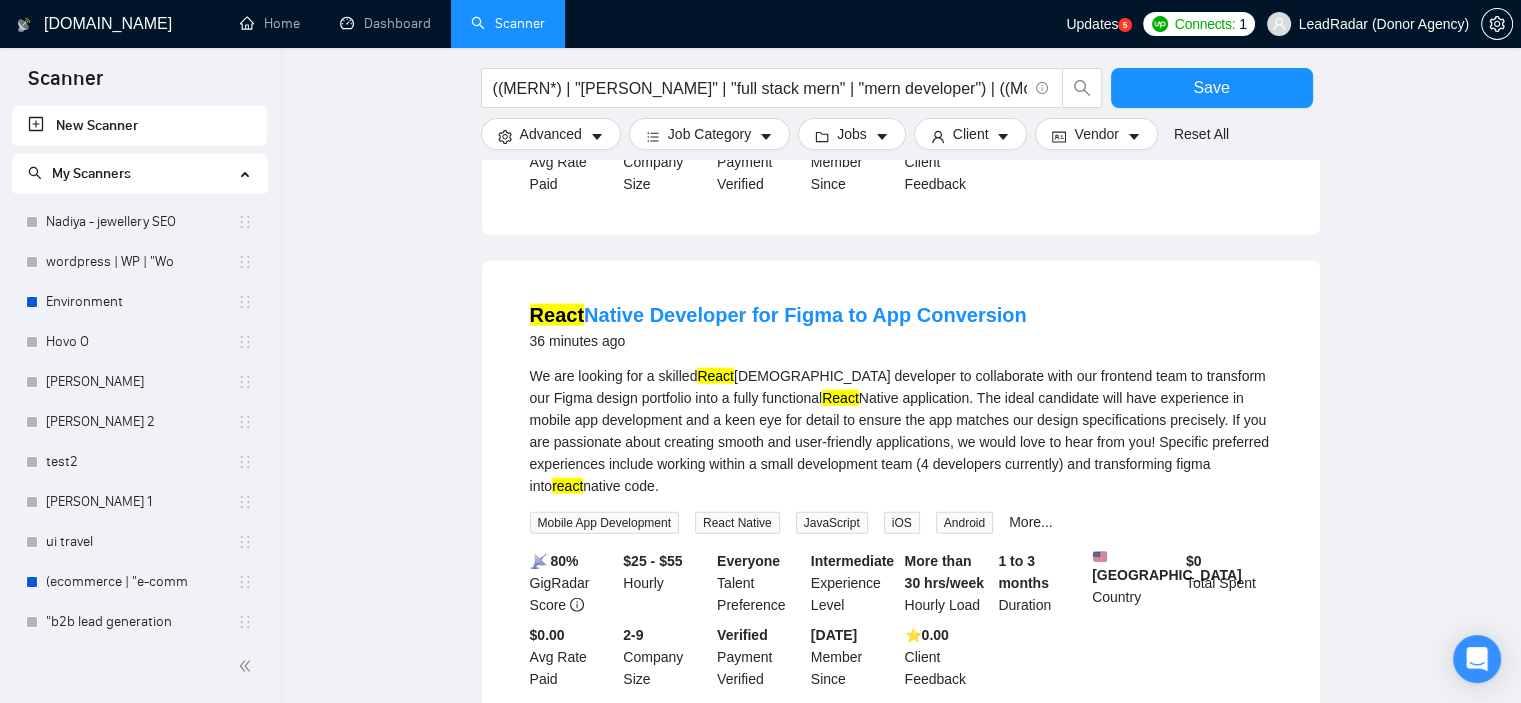 scroll, scrollTop: 4676, scrollLeft: 0, axis: vertical 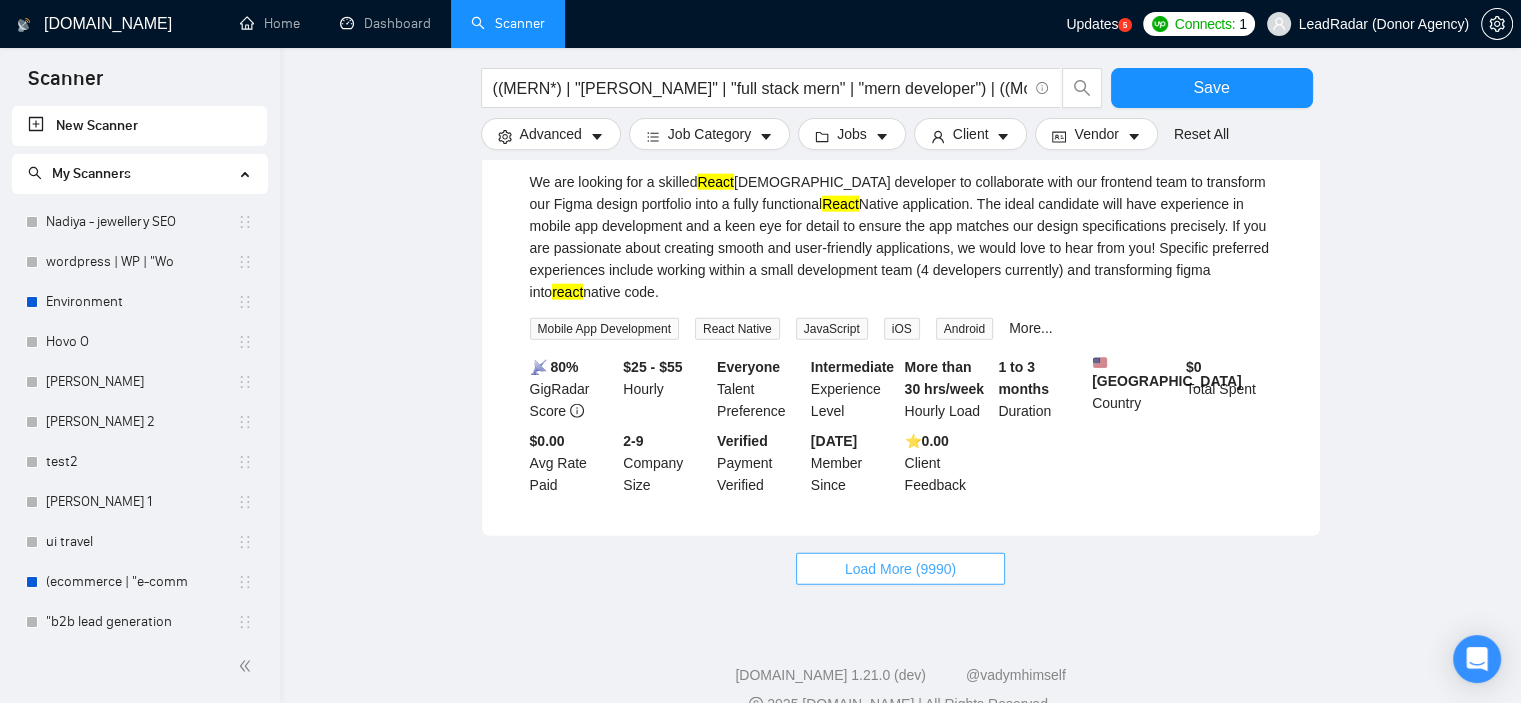 click on "Load More (9990)" at bounding box center [900, 569] 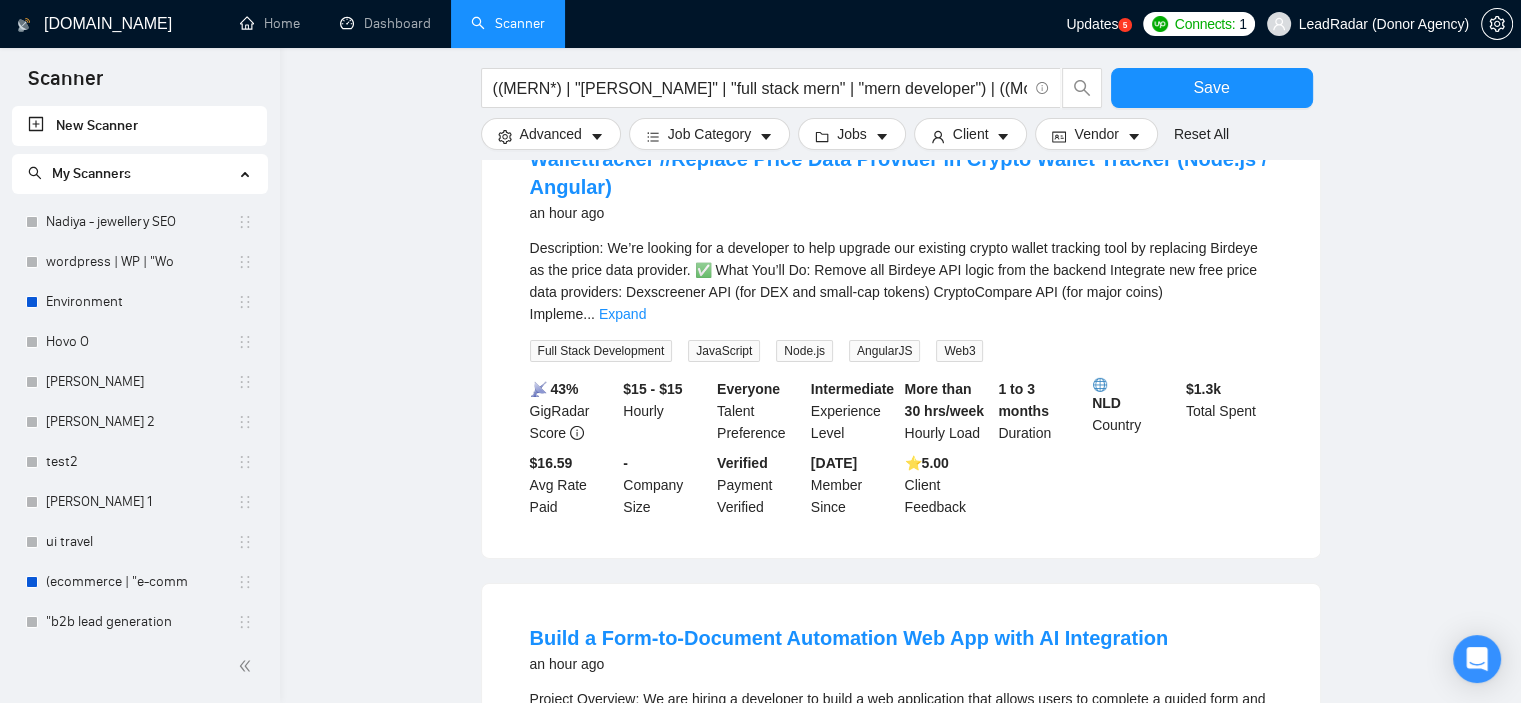 scroll, scrollTop: 6810, scrollLeft: 0, axis: vertical 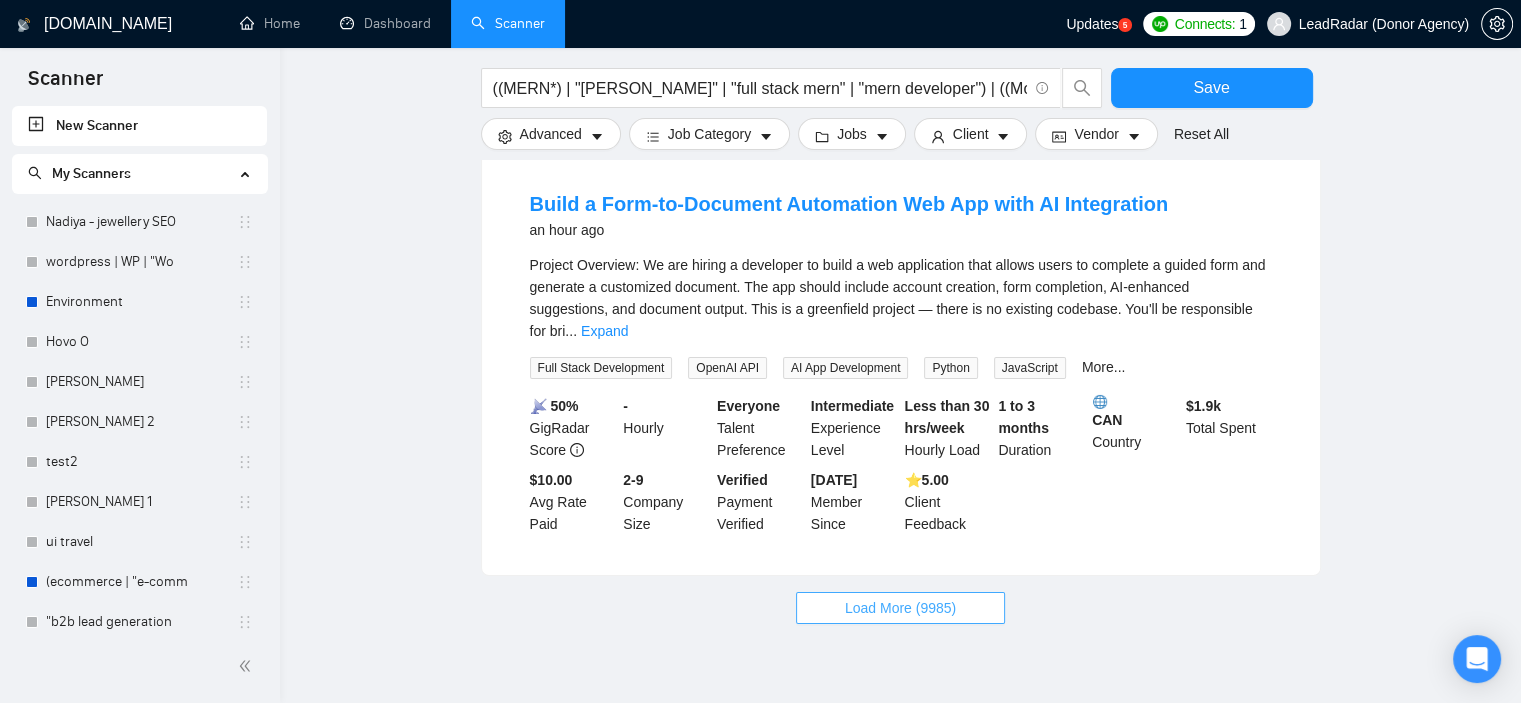 click on "Load More (9985)" at bounding box center [900, 608] 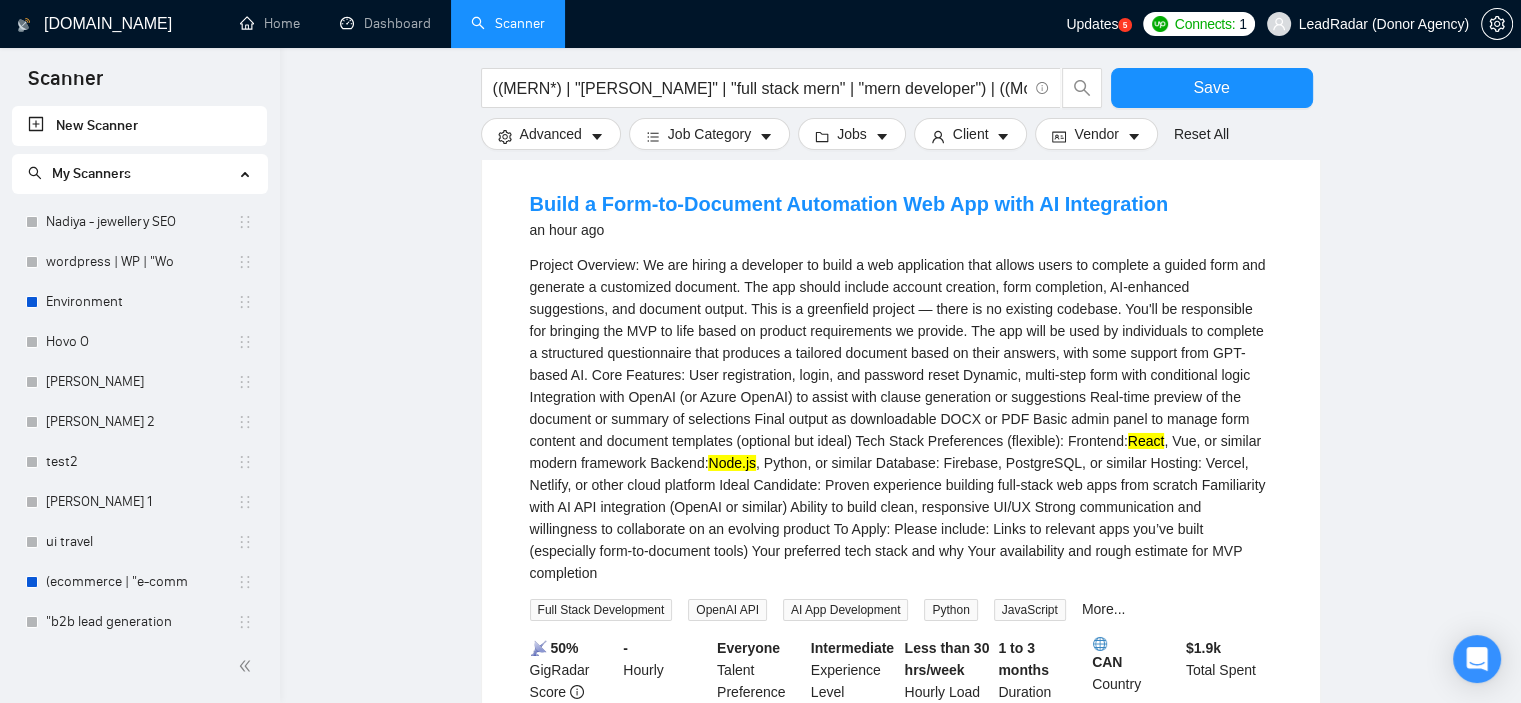 scroll, scrollTop: 6010, scrollLeft: 0, axis: vertical 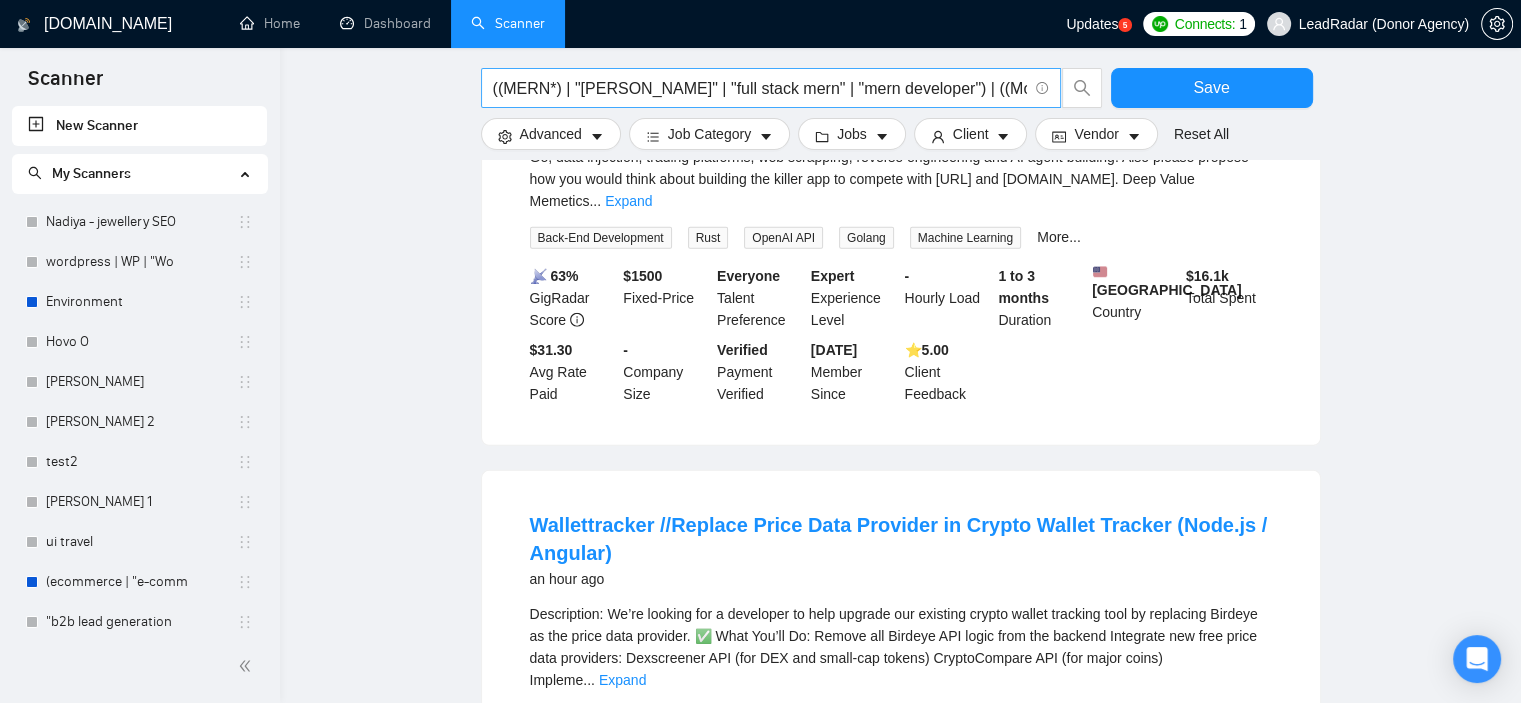 click on "((MERN*) | "[PERSON_NAME]" | "full stack mern" | "mern developer") | ((MongoDB*) | "Mongo DB" | "MongoDB database" | "express.js" | "express js"  | "expressjs" | (React*) | (Node*) | "Node JS" | "nodejs" )" at bounding box center [760, 88] 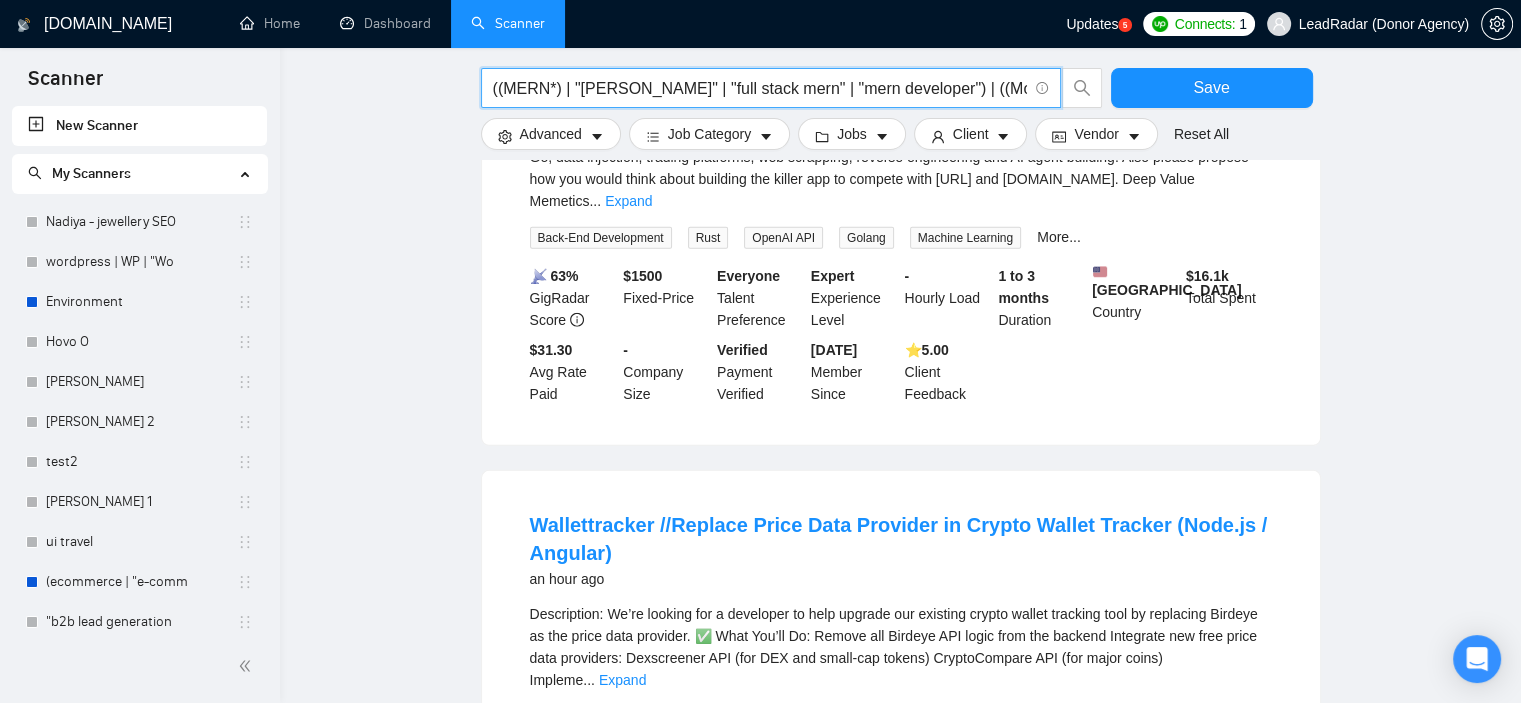 click on "((MERN*) | "[PERSON_NAME]" | "full stack mern" | "mern developer") | ((MongoDB*) | "Mongo DB" | "MongoDB database" | "express.js" | "express js"  | "expressjs" | (React*) | (Node*) | "Node JS" | "nodejs" )" at bounding box center (760, 88) 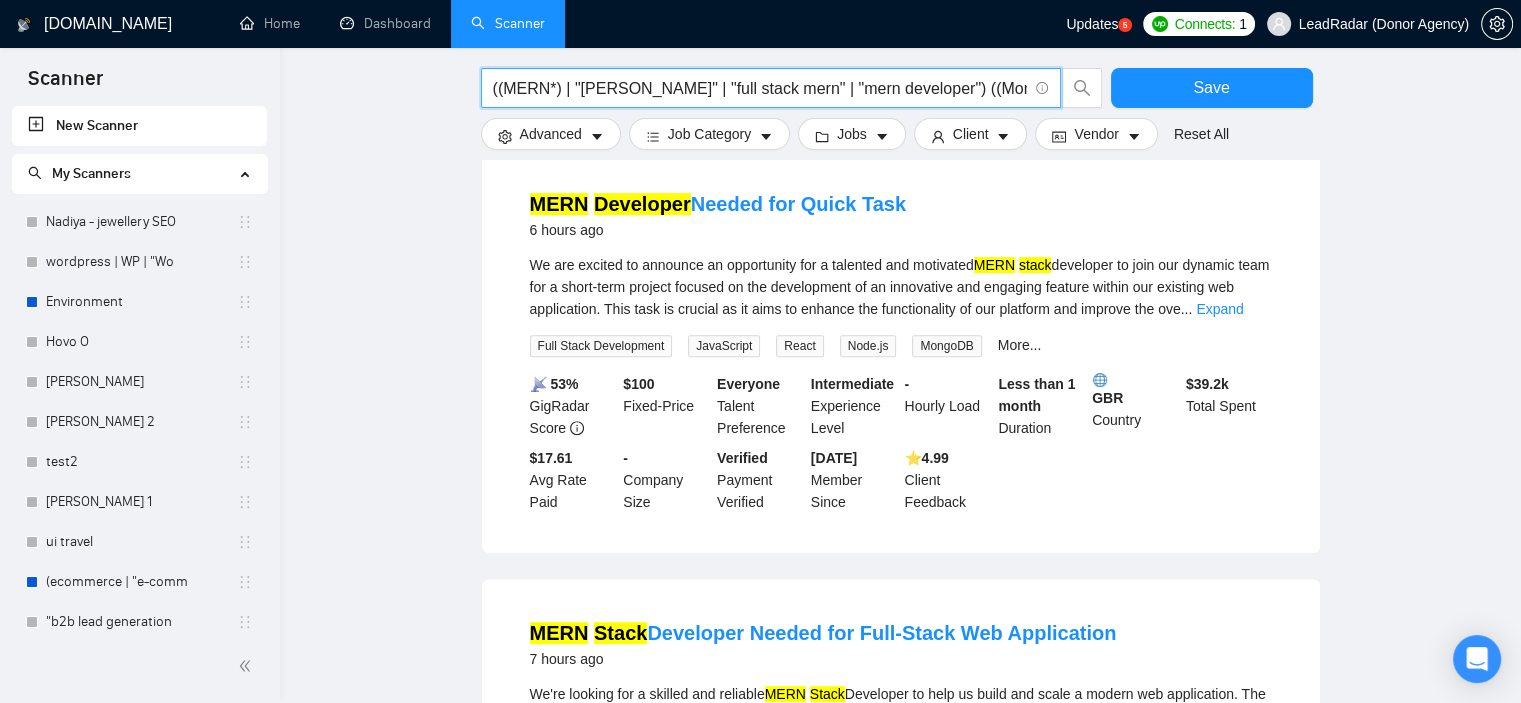 scroll, scrollTop: 1000, scrollLeft: 0, axis: vertical 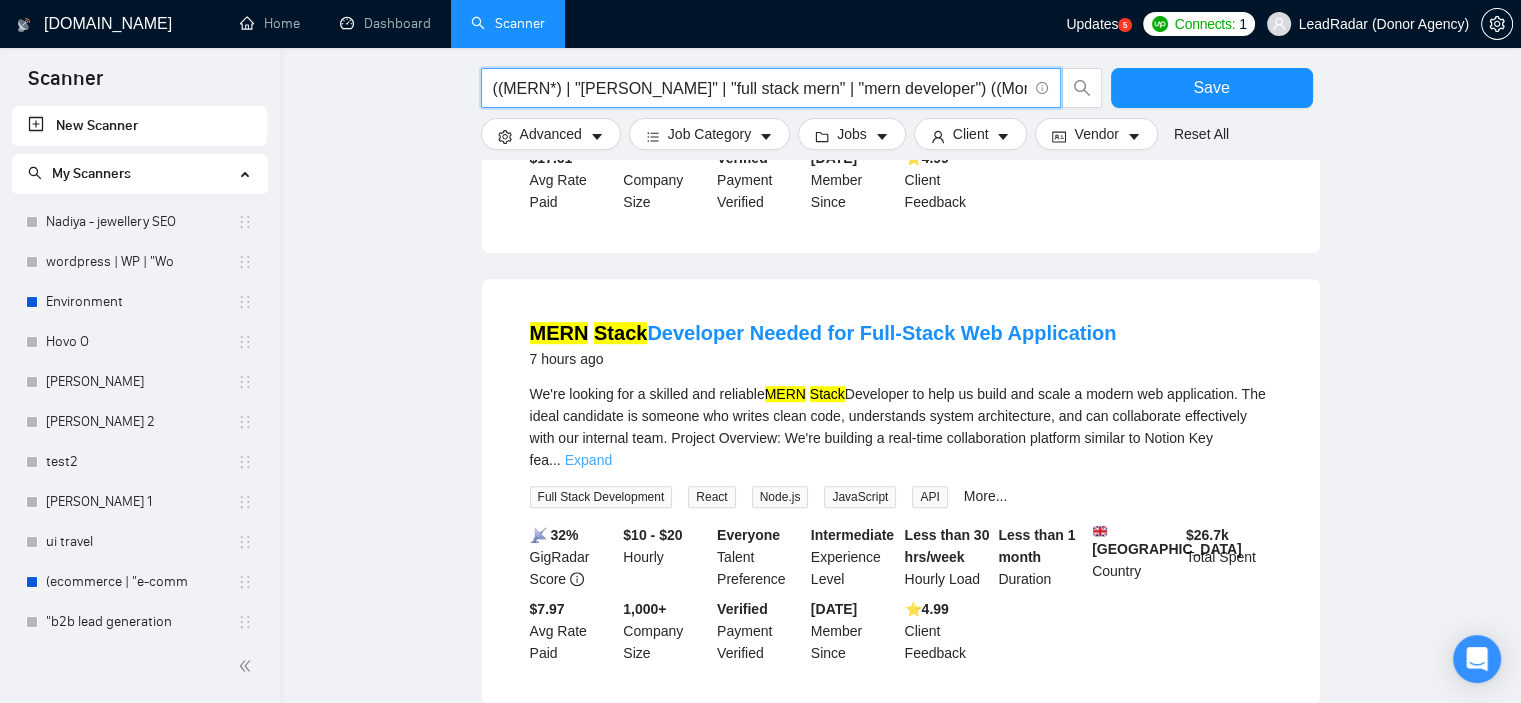 type on "((MERN*) | "[PERSON_NAME]" | "full stack mern" | "mern developer") ((MongoDB*) | "Mongo DB" | "MongoDB database" | "express.js" | "express js"  | "expressjs" | (React*) | (Node*) | "Node JS" | "nodejs" )" 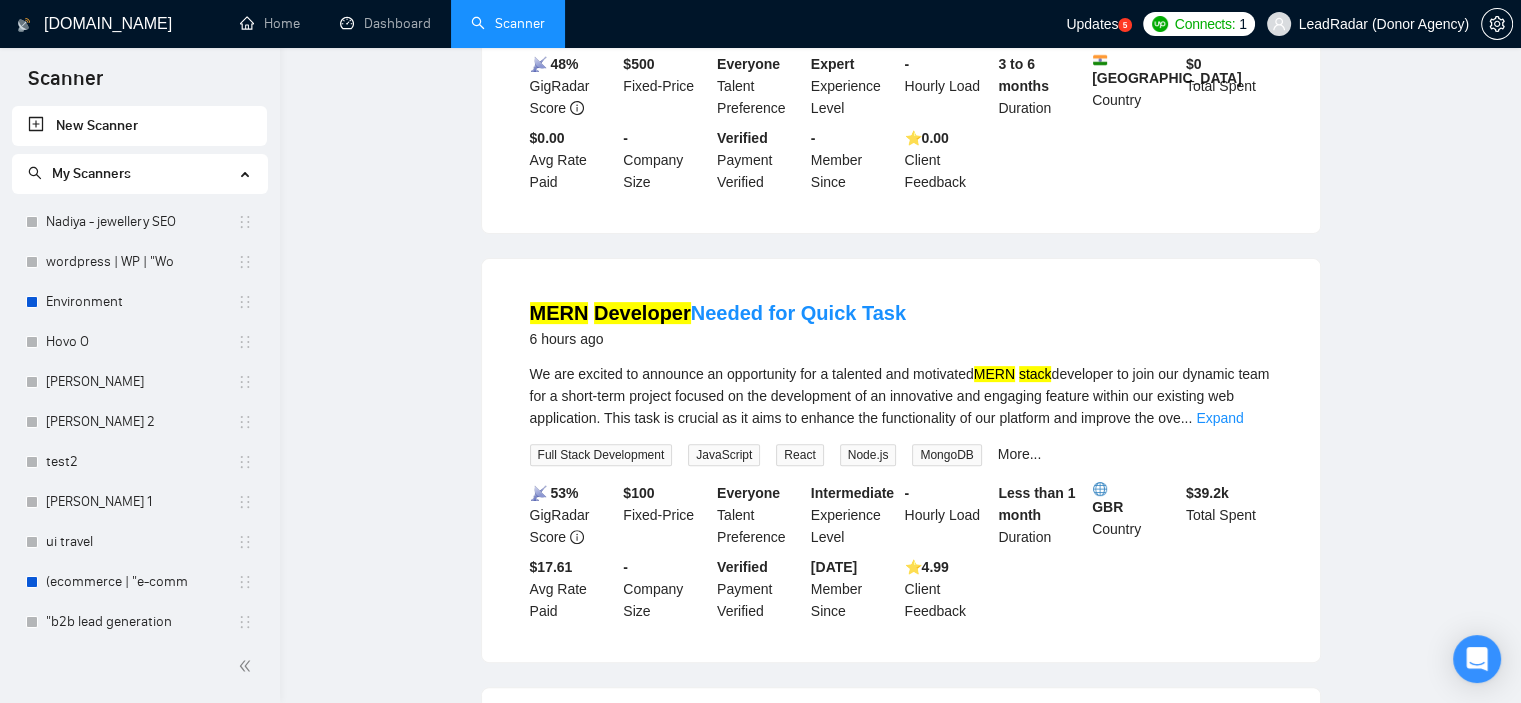 scroll, scrollTop: 0, scrollLeft: 0, axis: both 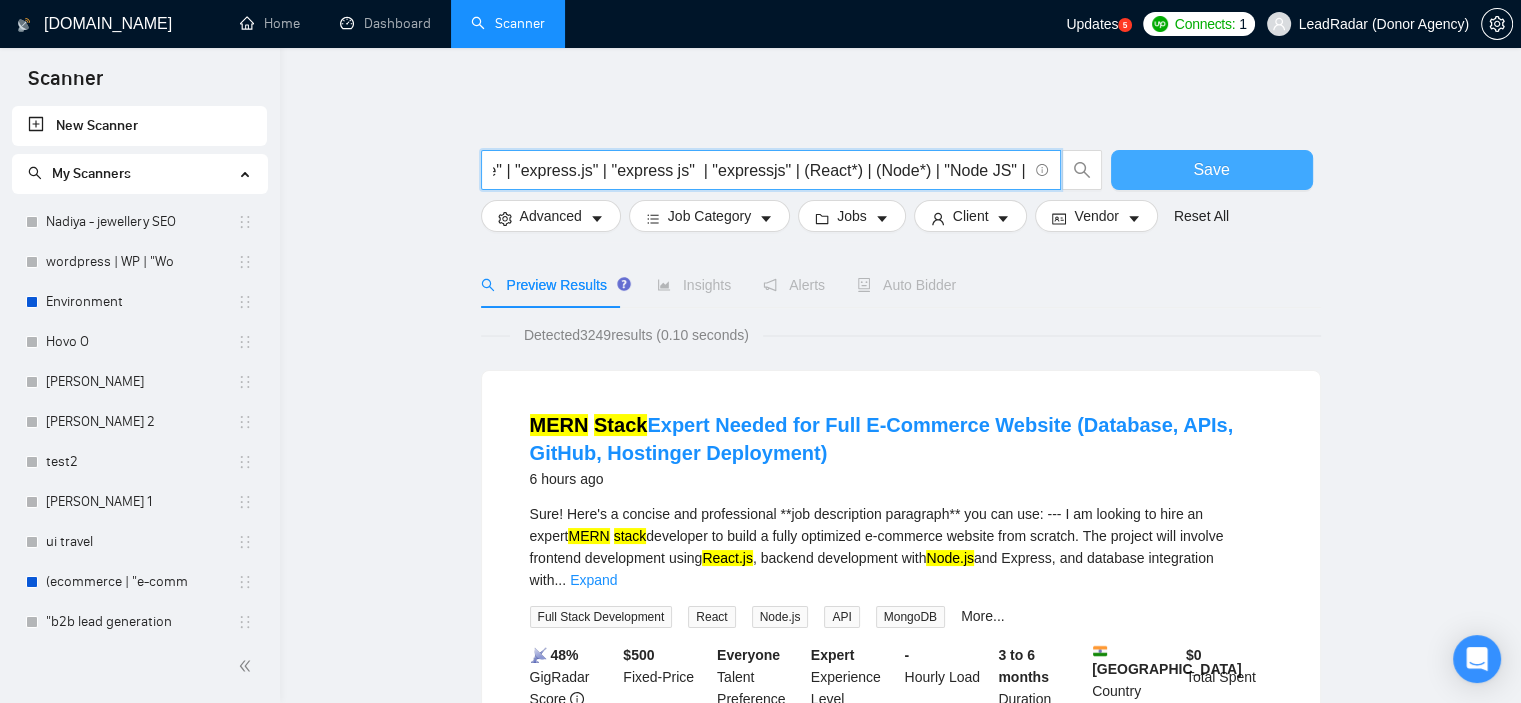 drag, startPoint x: 492, startPoint y: 174, endPoint x: 1110, endPoint y: 183, distance: 618.06555 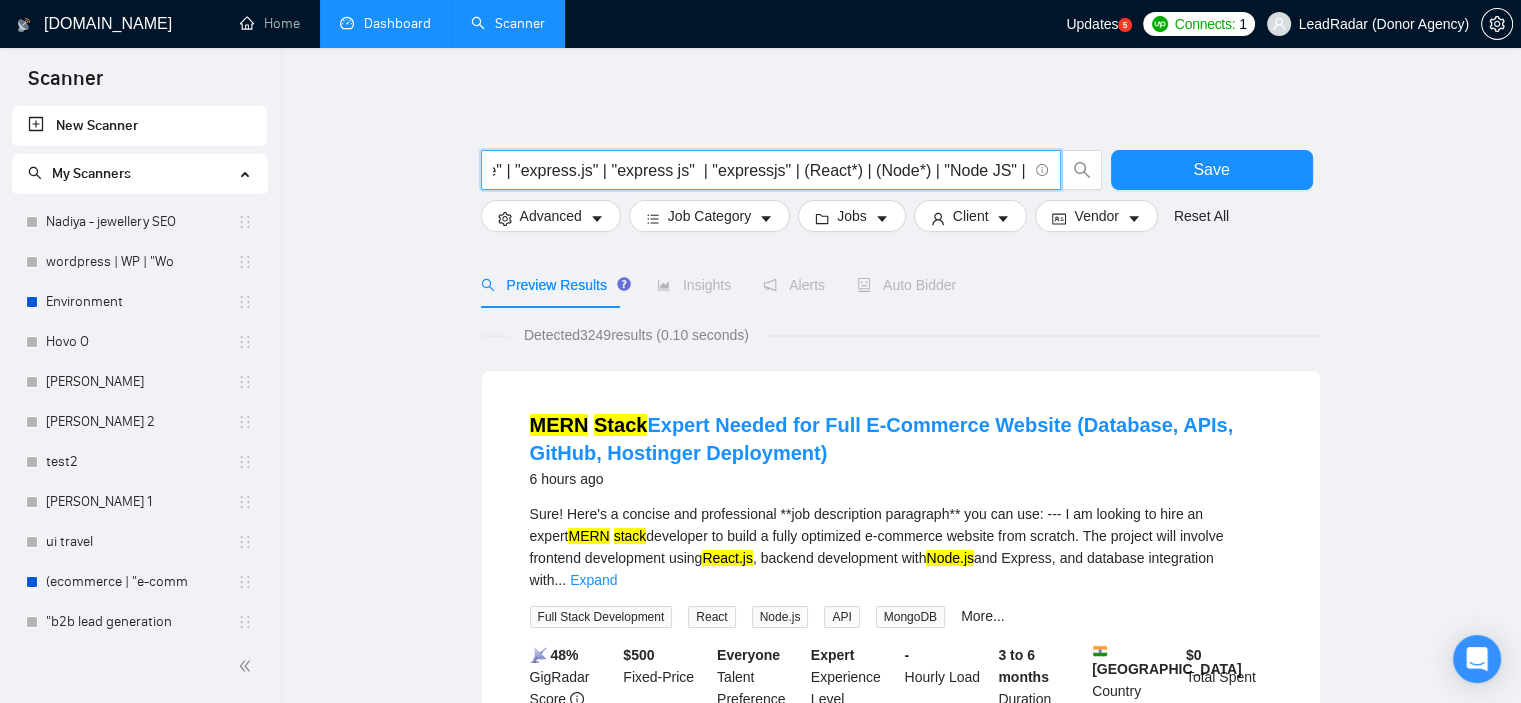 scroll, scrollTop: 0, scrollLeft: 0, axis: both 